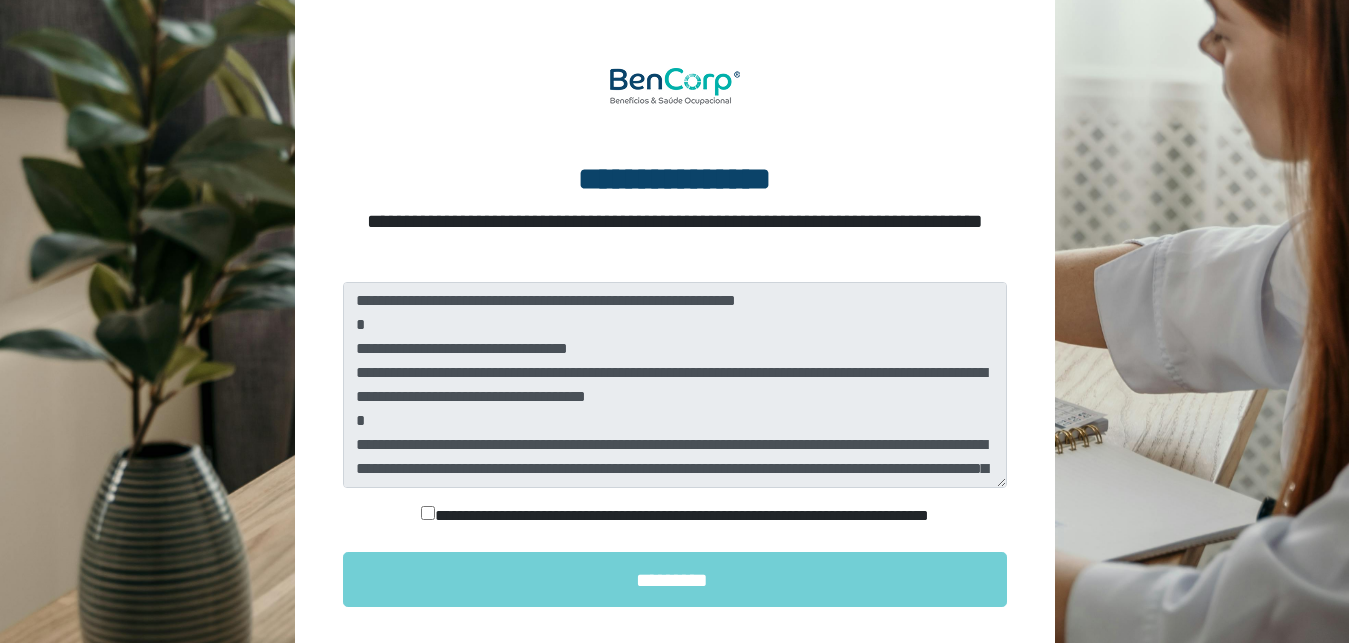 scroll, scrollTop: 180, scrollLeft: 0, axis: vertical 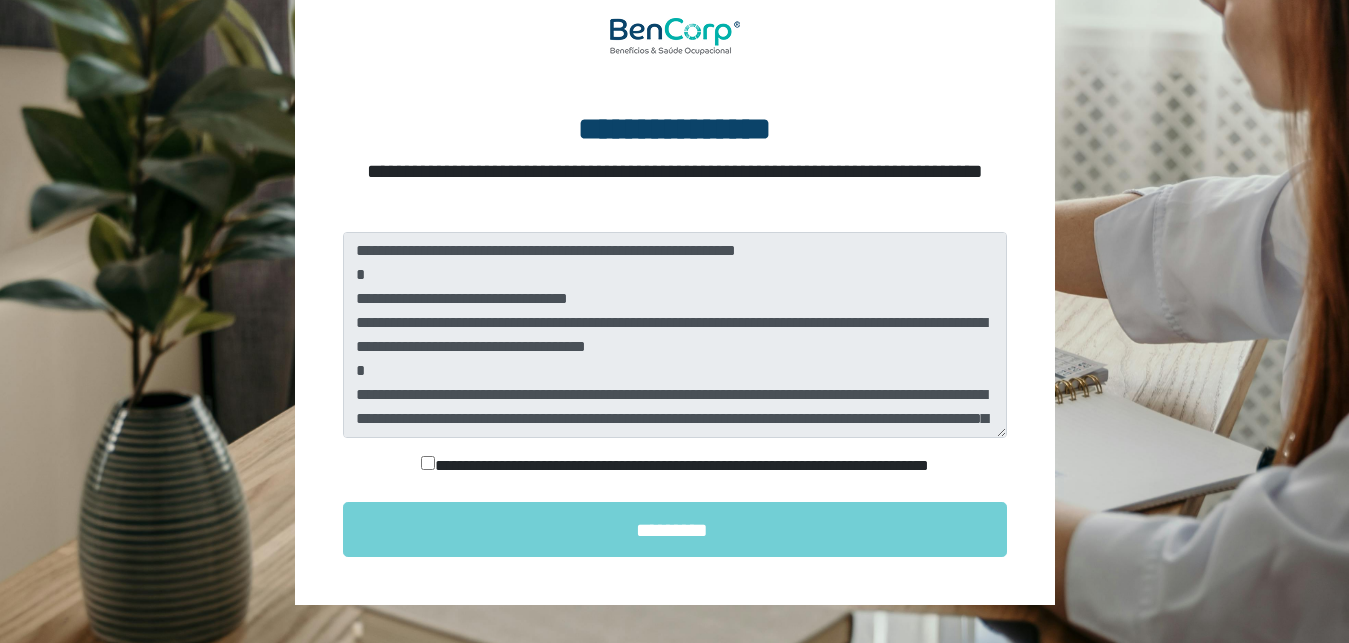 click on "**********" at bounding box center (674, 466) 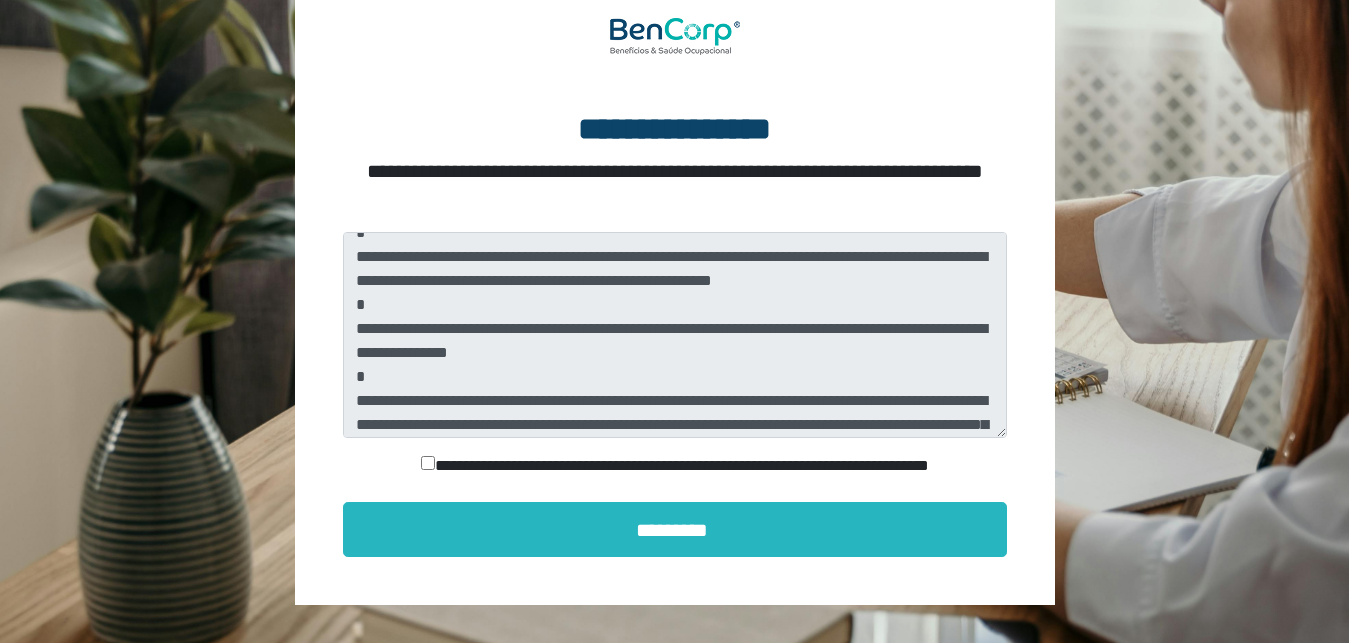 scroll, scrollTop: 840, scrollLeft: 0, axis: vertical 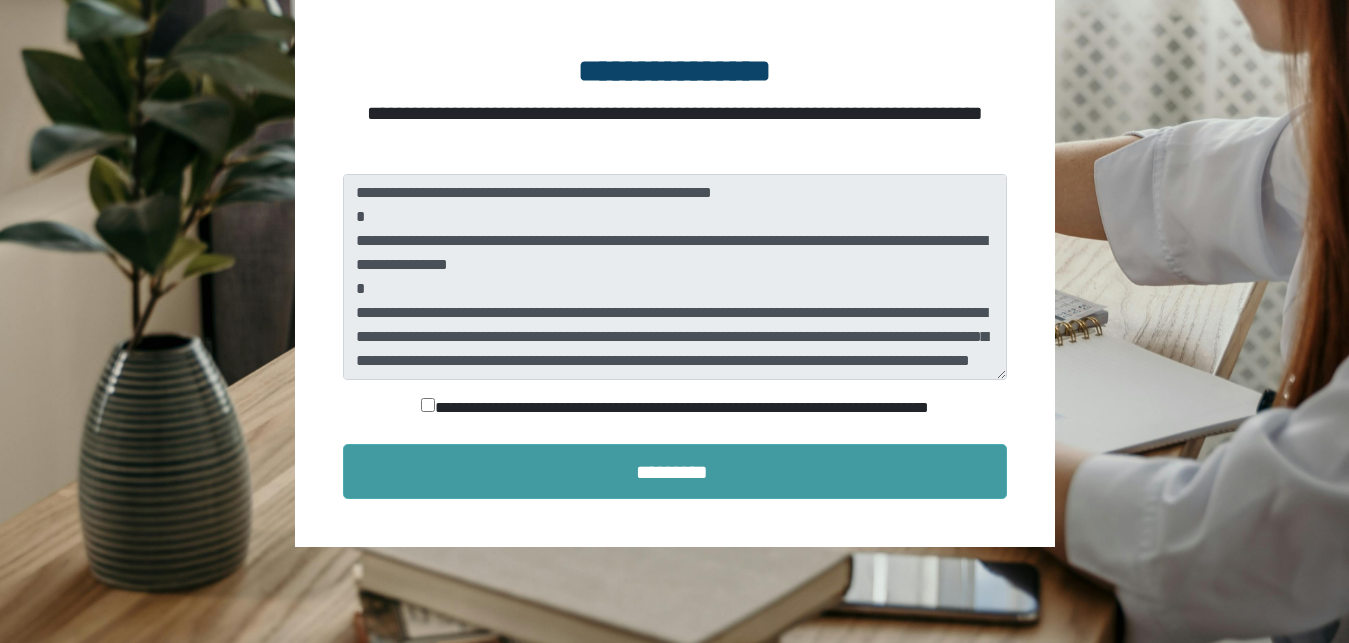 click on "*********" at bounding box center [675, 471] 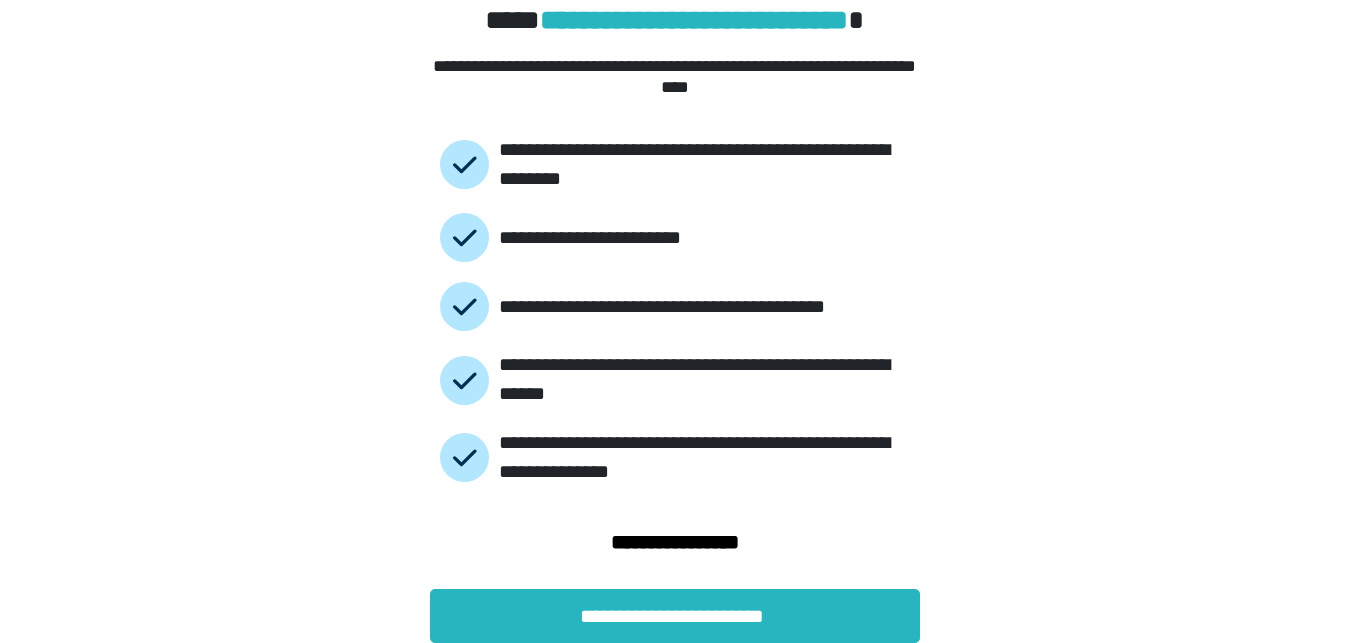 scroll, scrollTop: 99, scrollLeft: 0, axis: vertical 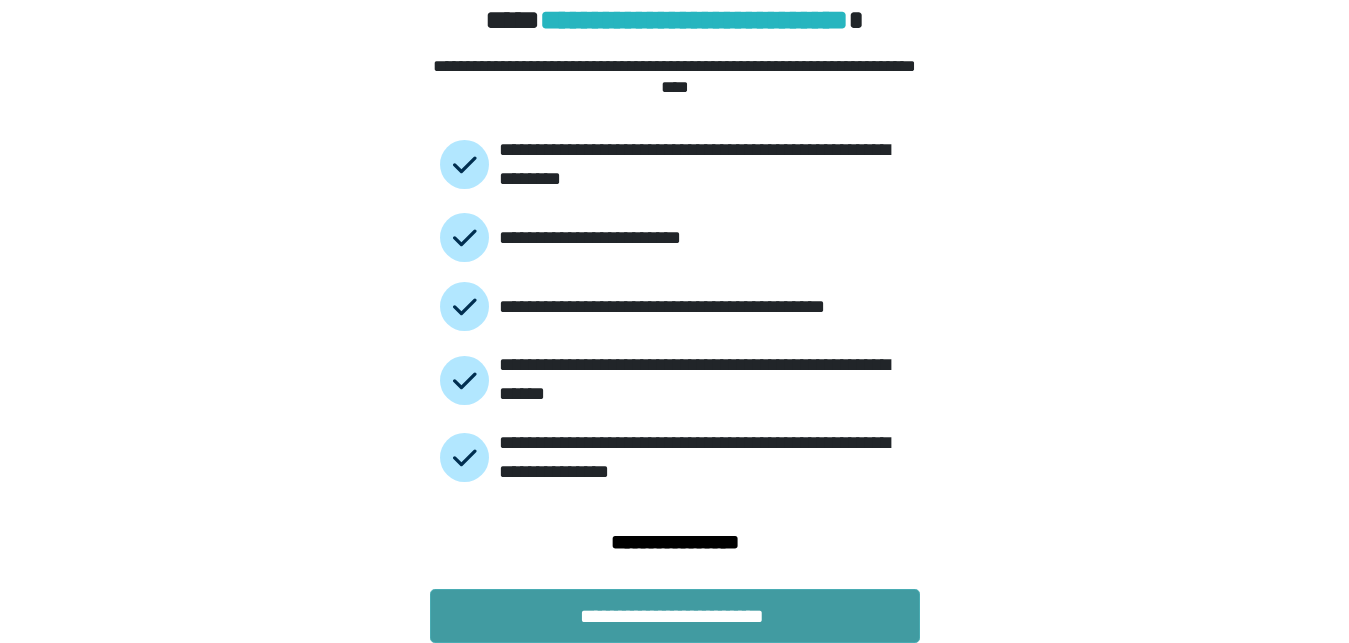click on "**********" at bounding box center (675, 616) 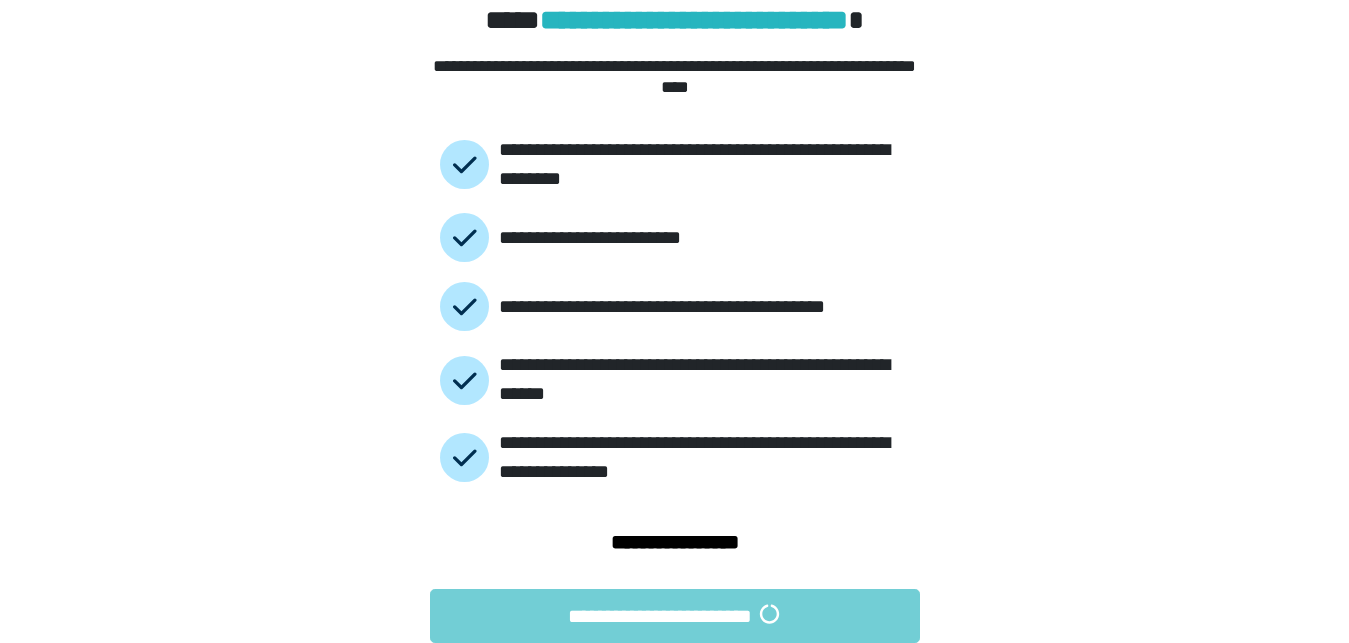 scroll, scrollTop: 0, scrollLeft: 0, axis: both 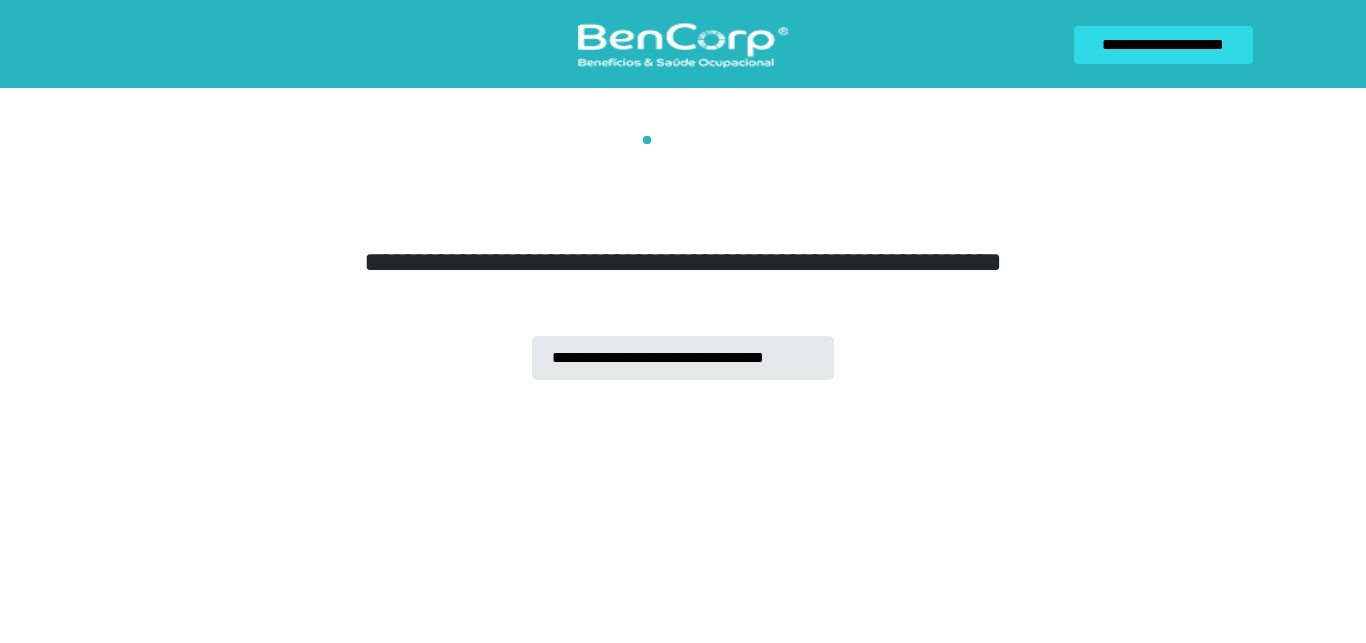 click on "**********" at bounding box center [683, 190] 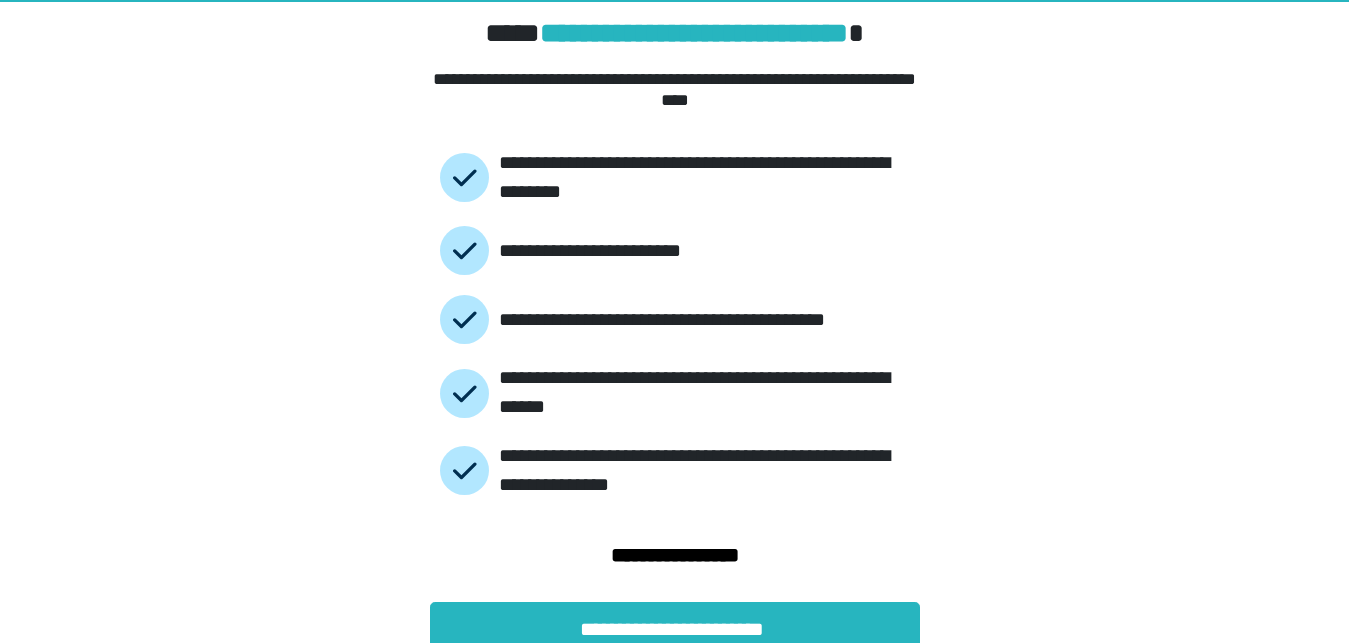 scroll, scrollTop: 99, scrollLeft: 0, axis: vertical 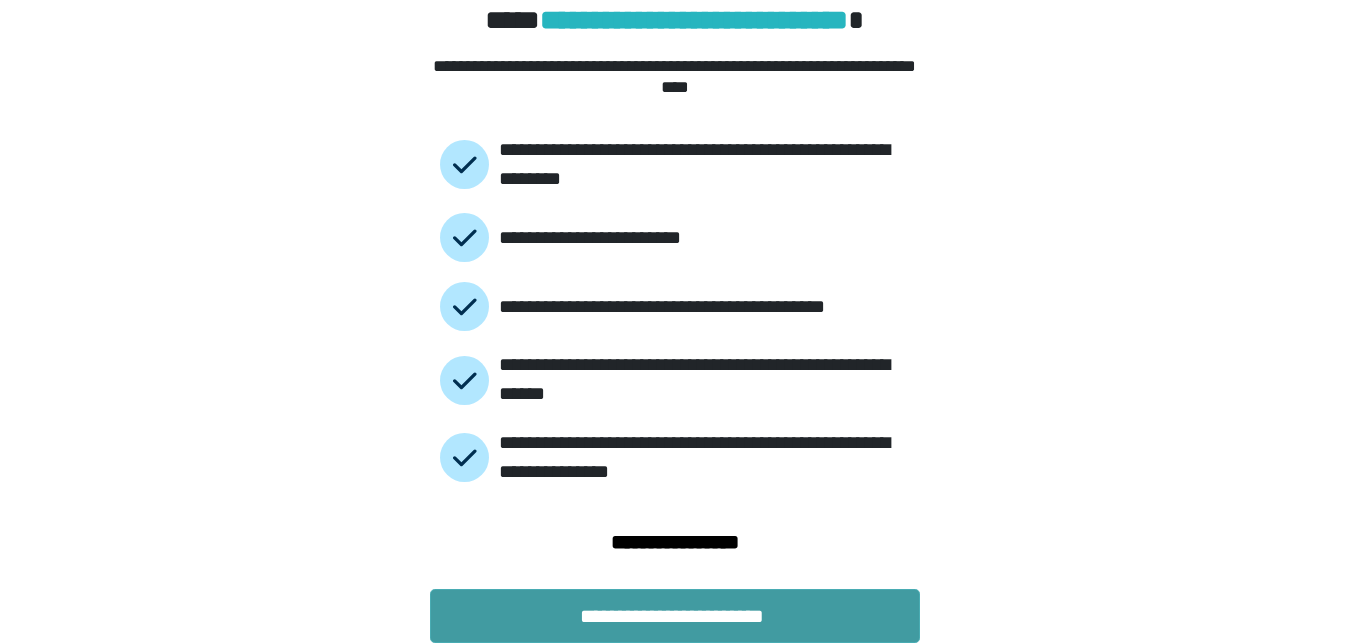 click on "**********" at bounding box center [675, 616] 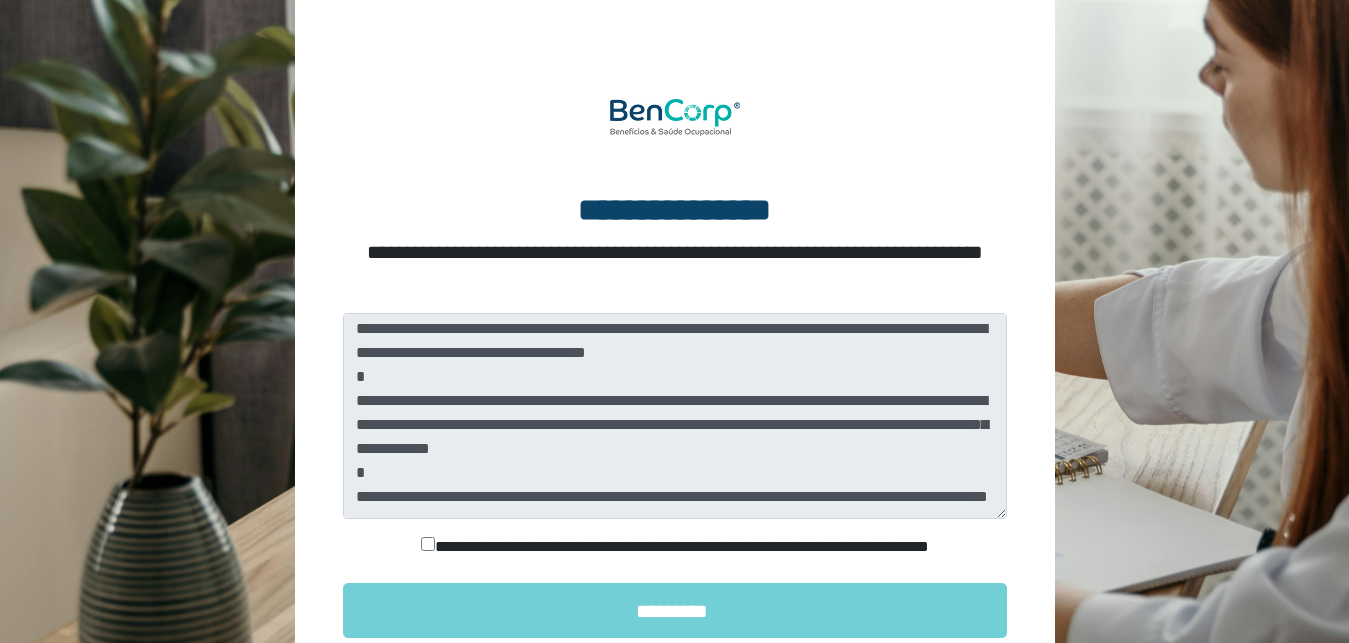 scroll, scrollTop: 102, scrollLeft: 0, axis: vertical 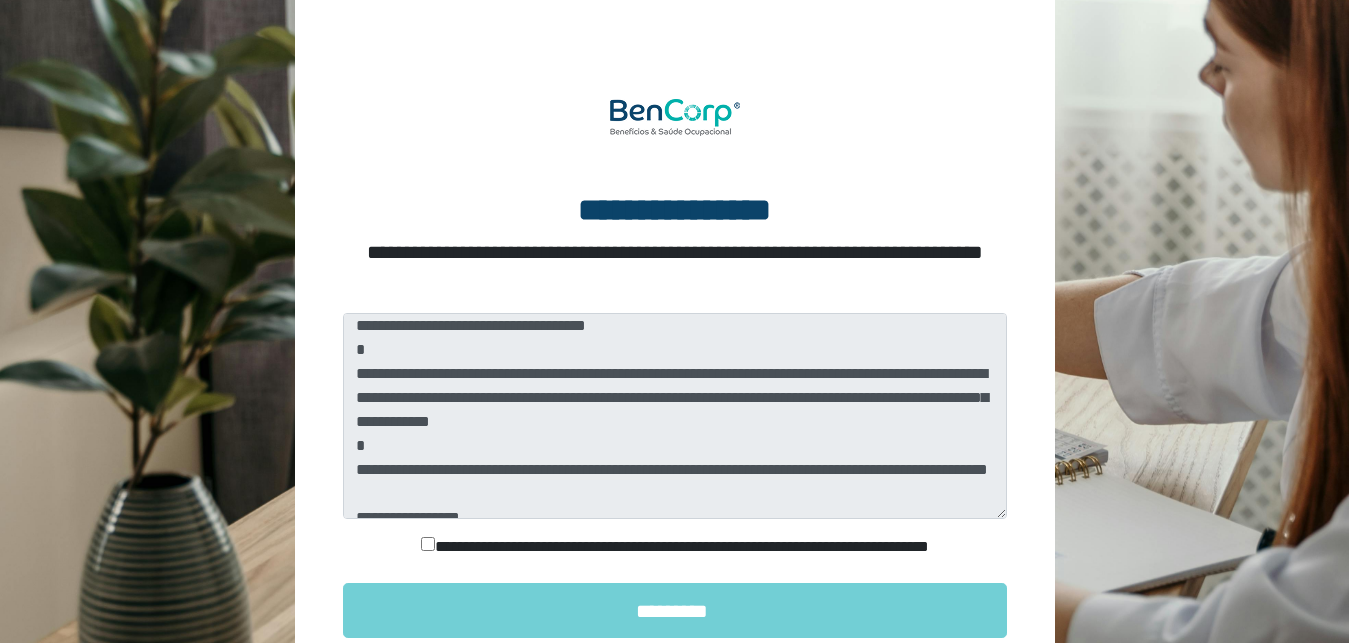 click on "**********" at bounding box center (674, 547) 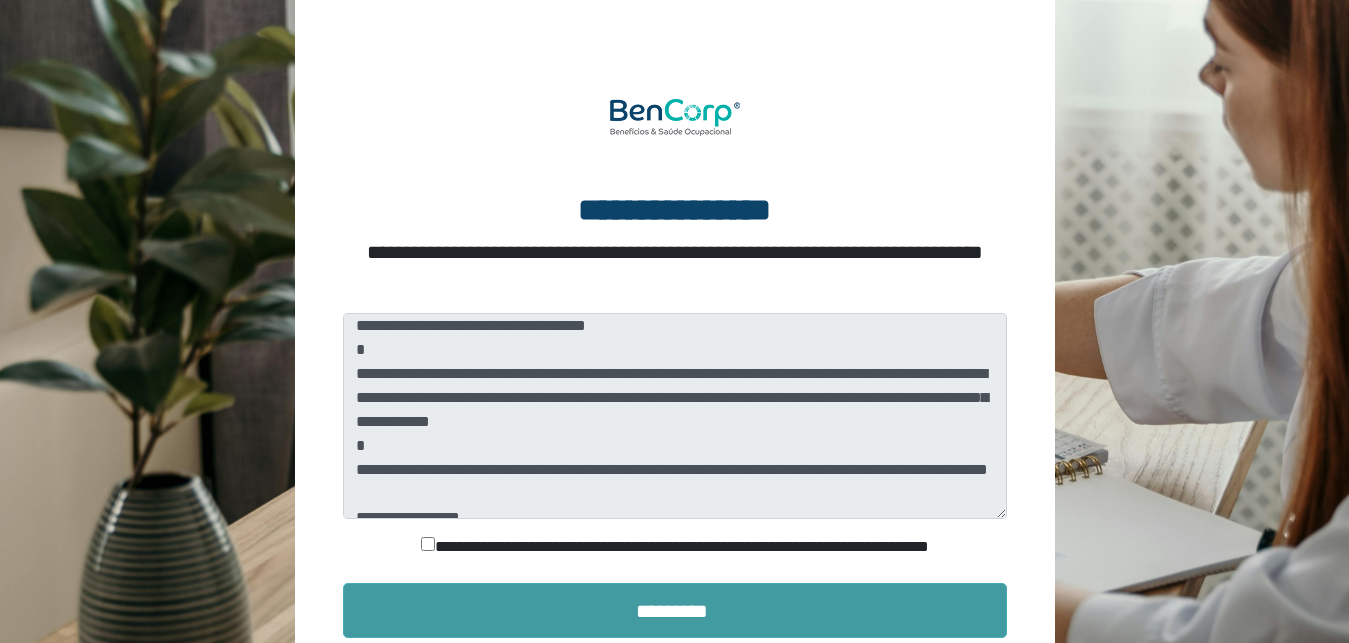 click on "*********" at bounding box center (675, 610) 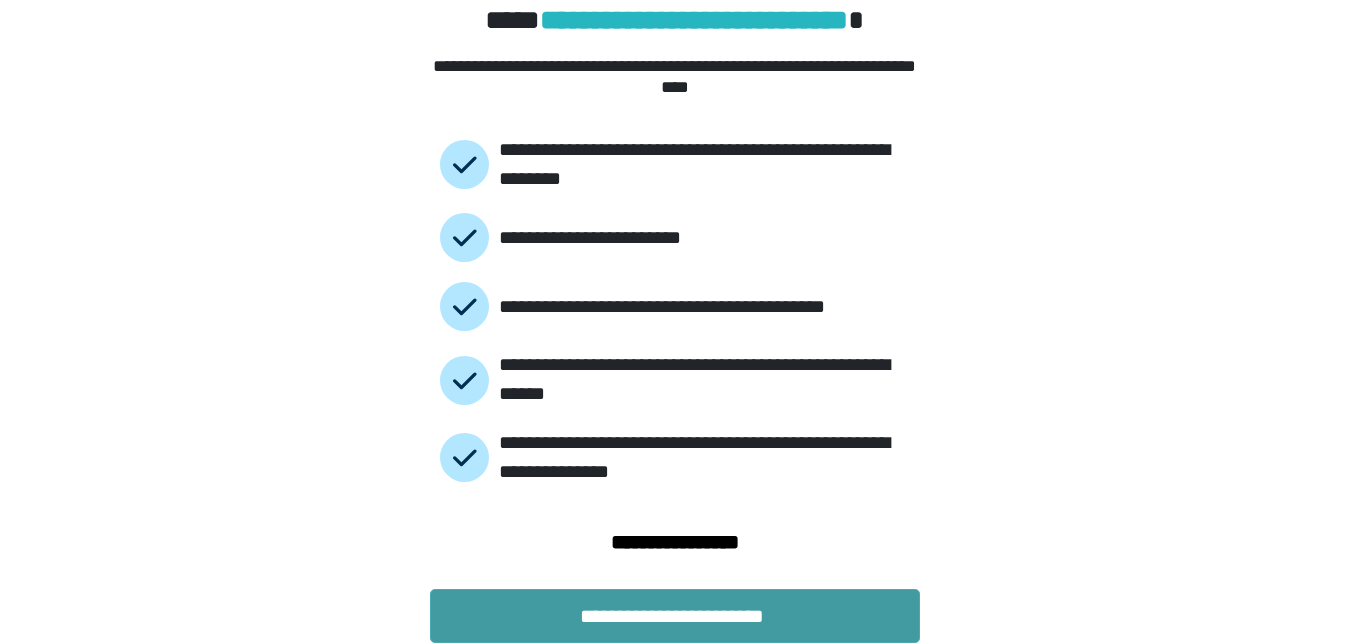 click on "**********" at bounding box center (675, 616) 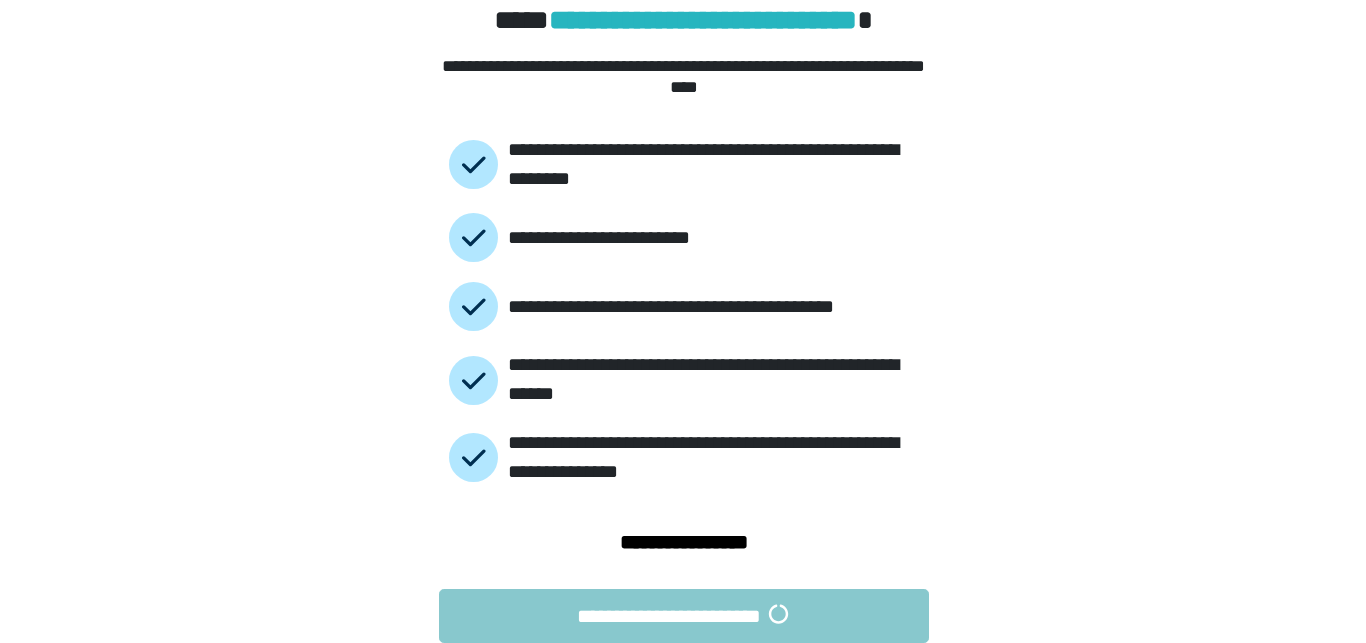 scroll, scrollTop: 0, scrollLeft: 0, axis: both 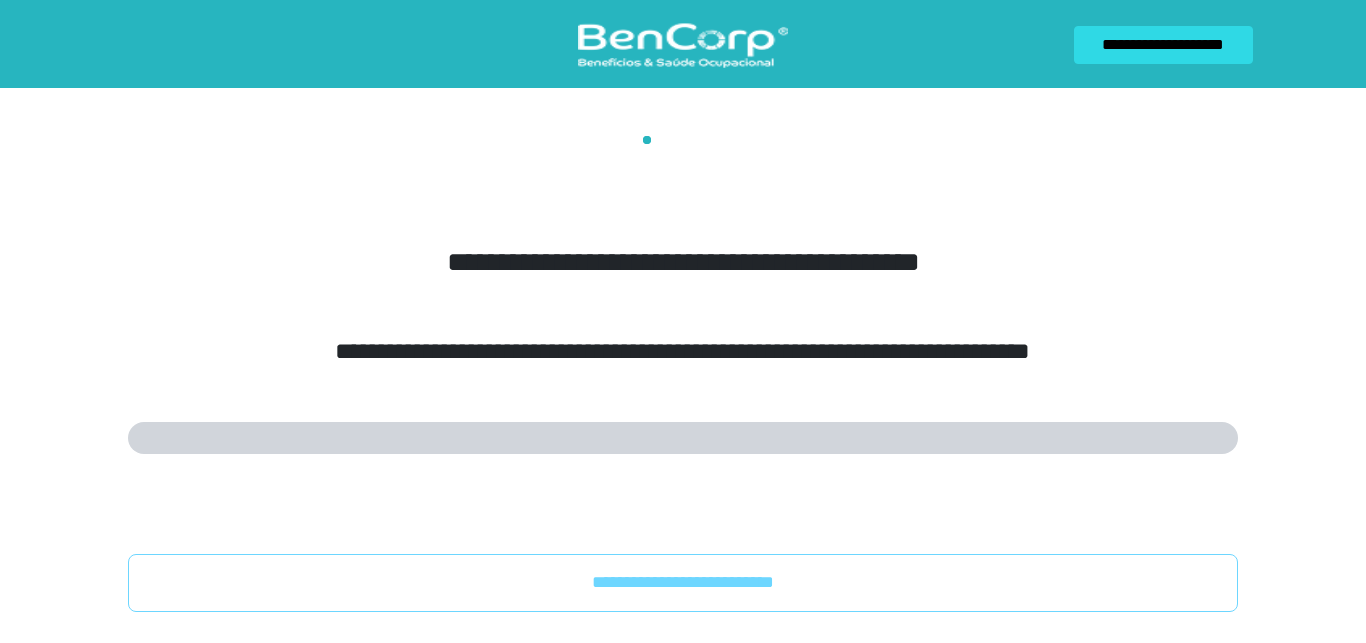click on "**********" at bounding box center (683, 374) 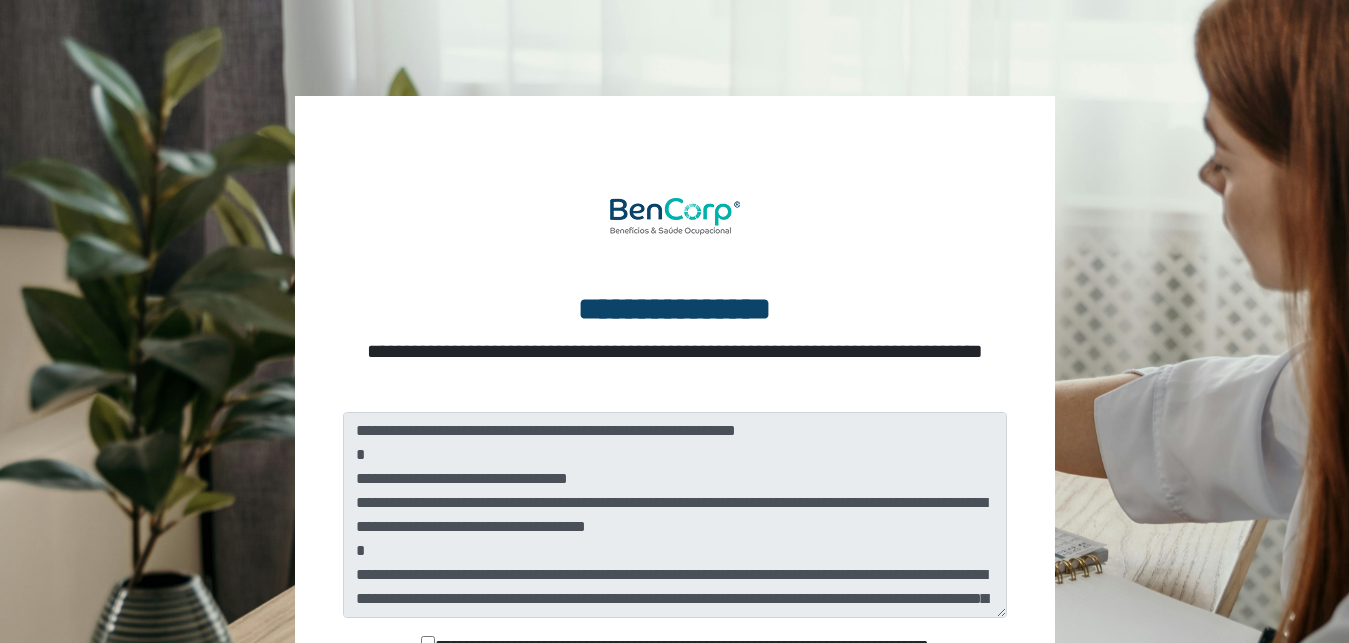 scroll, scrollTop: 238, scrollLeft: 0, axis: vertical 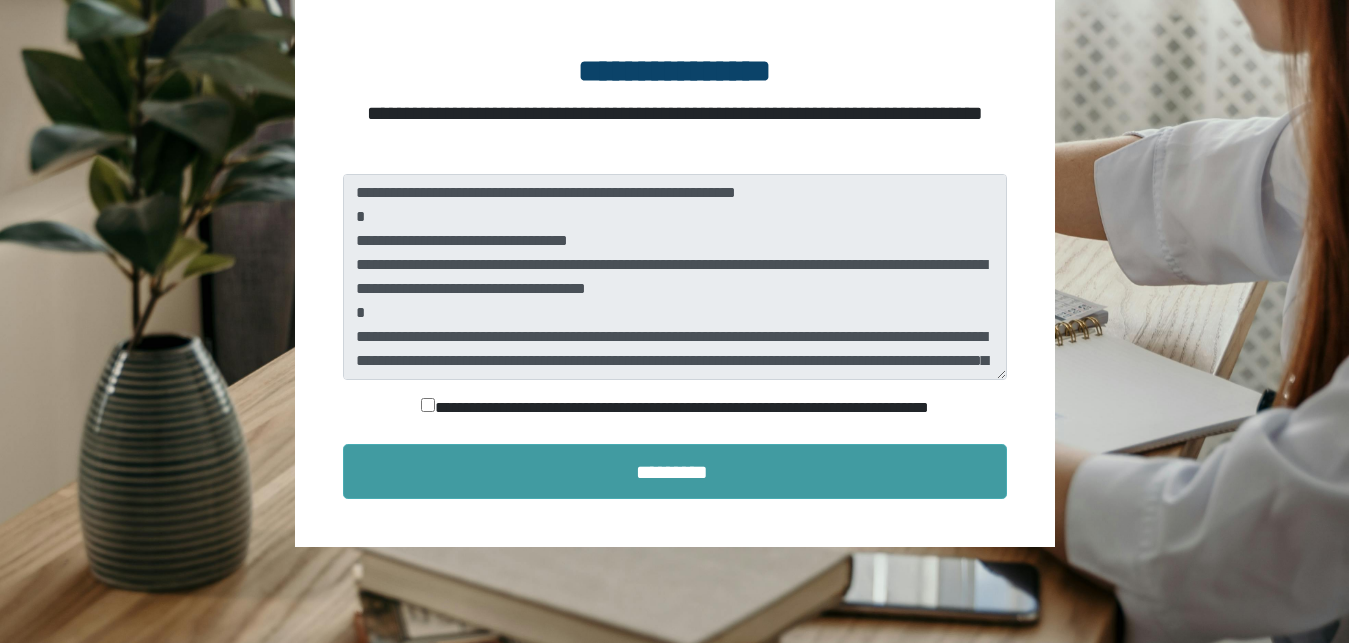 click on "*********" at bounding box center (675, 471) 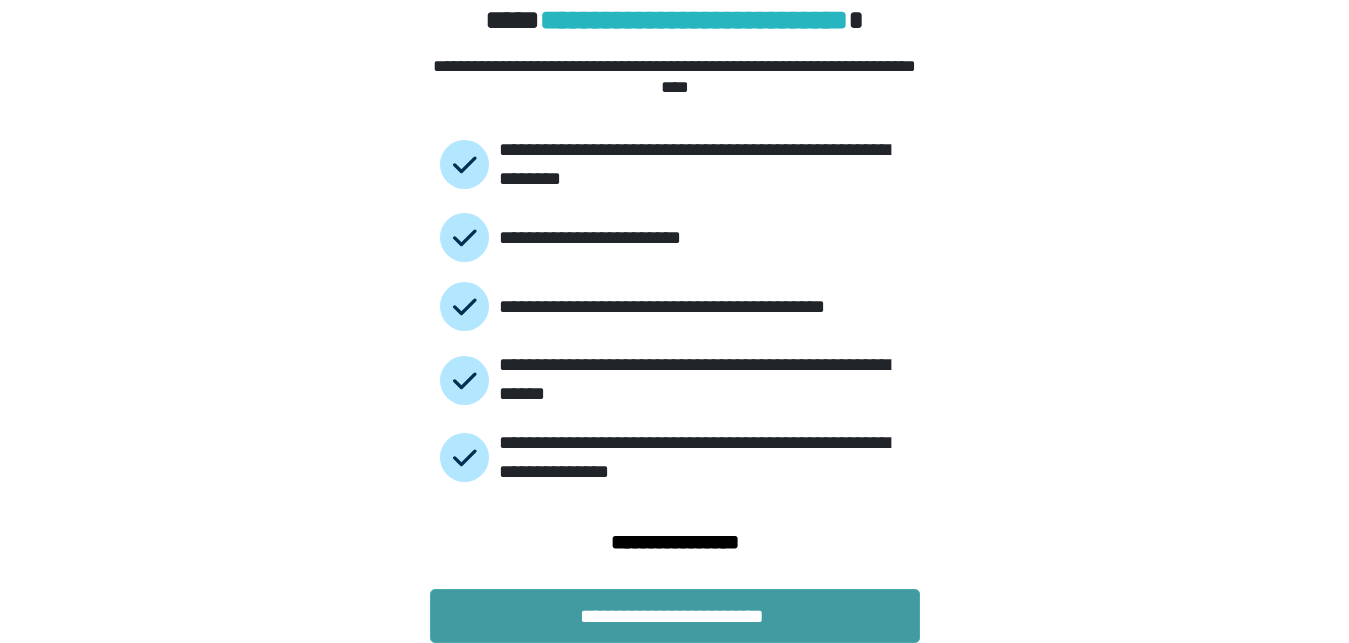 click on "**********" at bounding box center [675, 616] 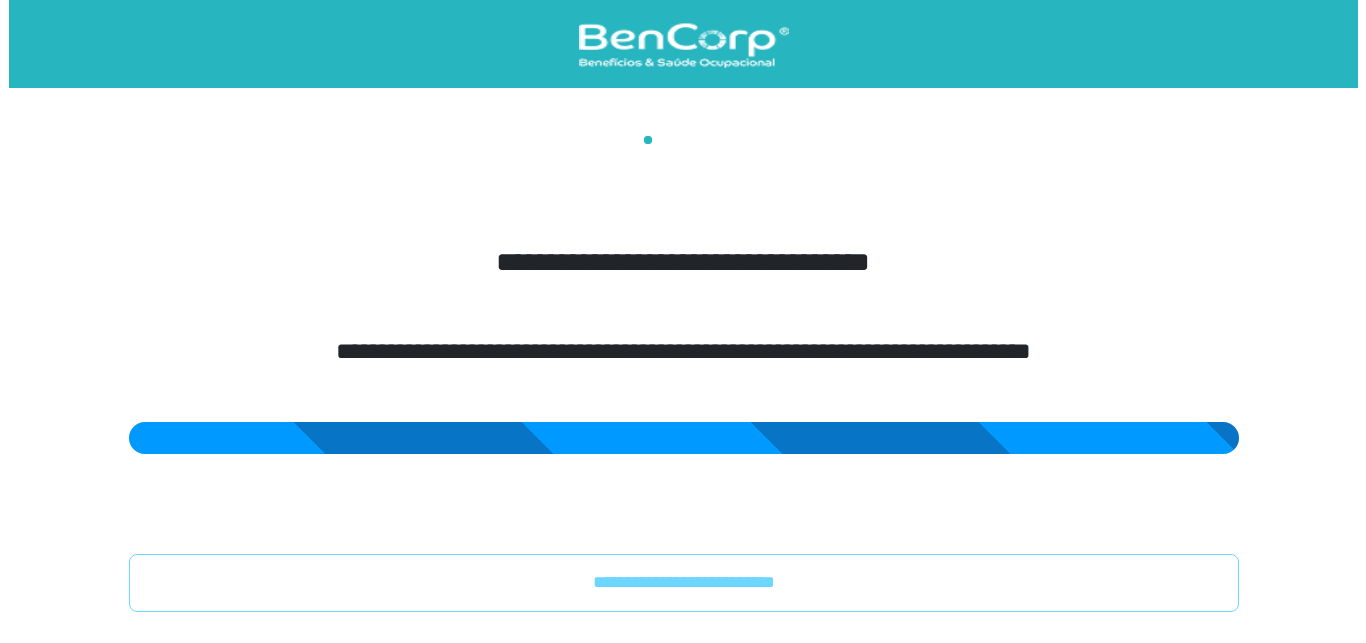 scroll, scrollTop: 0, scrollLeft: 0, axis: both 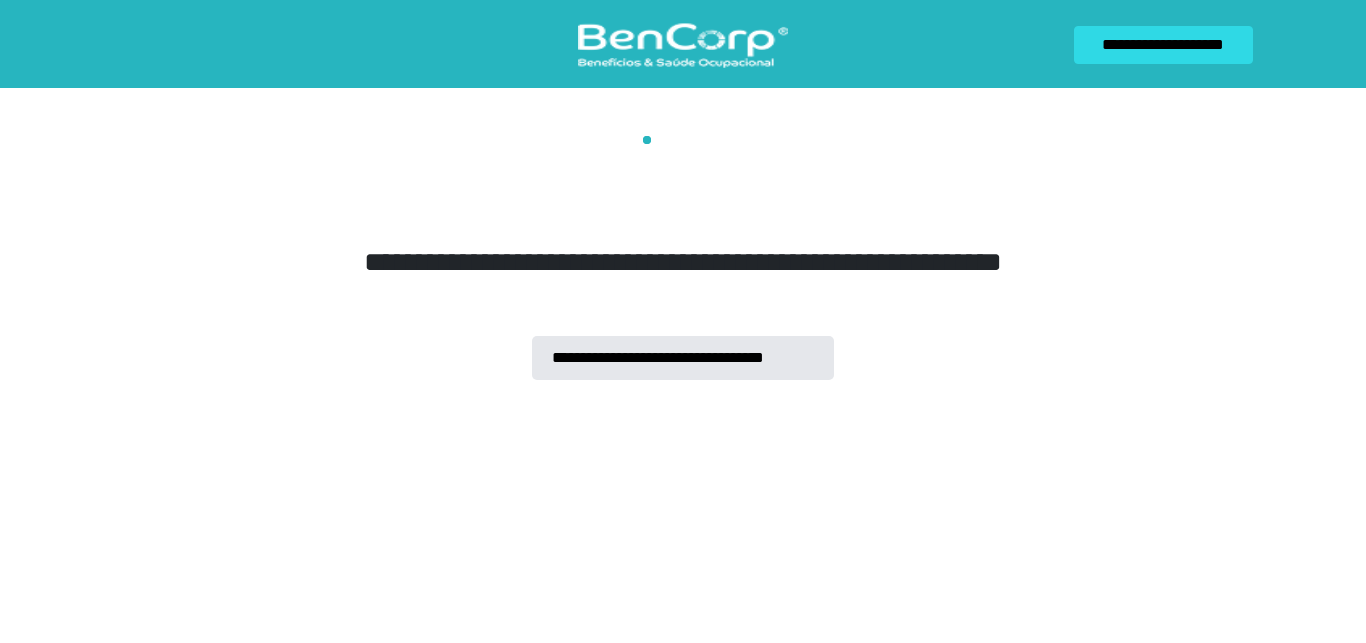 click on "**********" at bounding box center (683, 190) 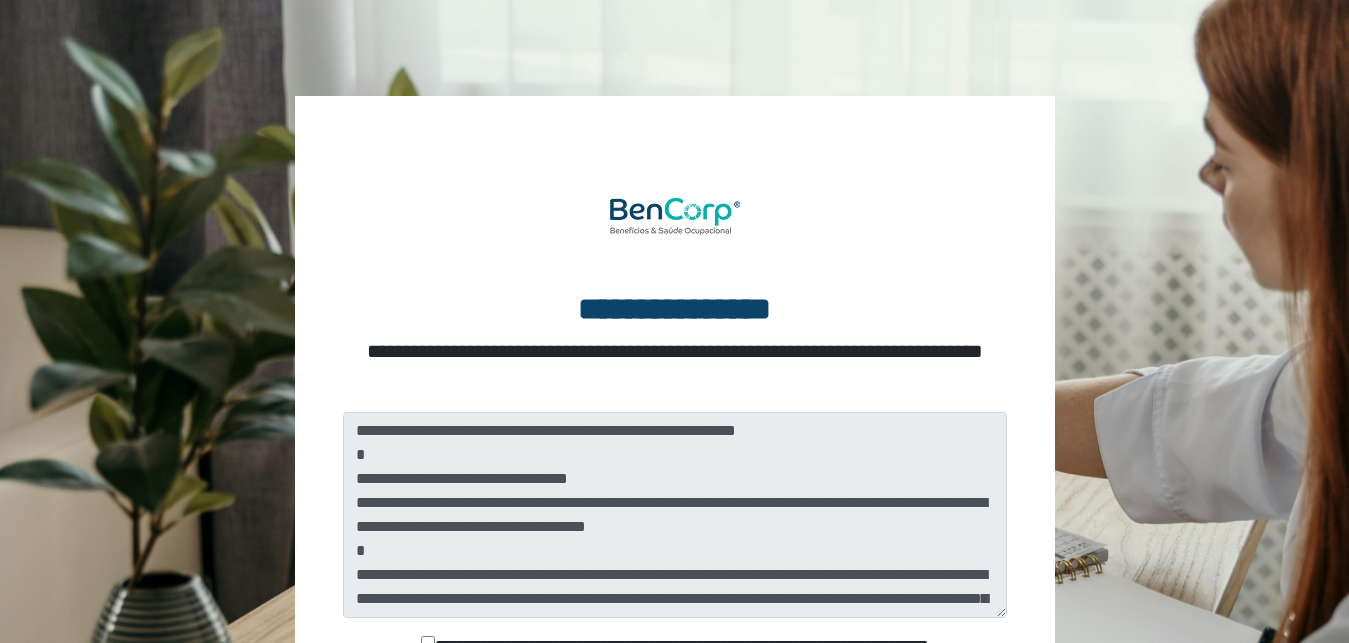 scroll, scrollTop: 0, scrollLeft: 0, axis: both 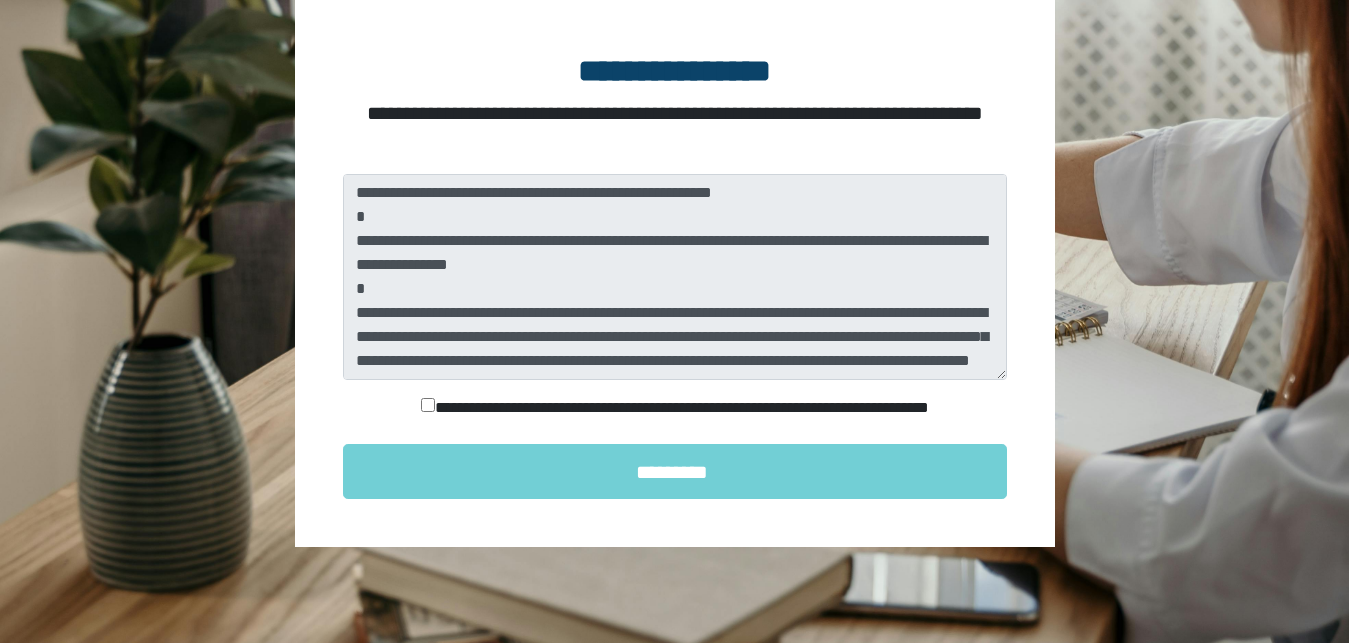 click on "**********" at bounding box center [674, 408] 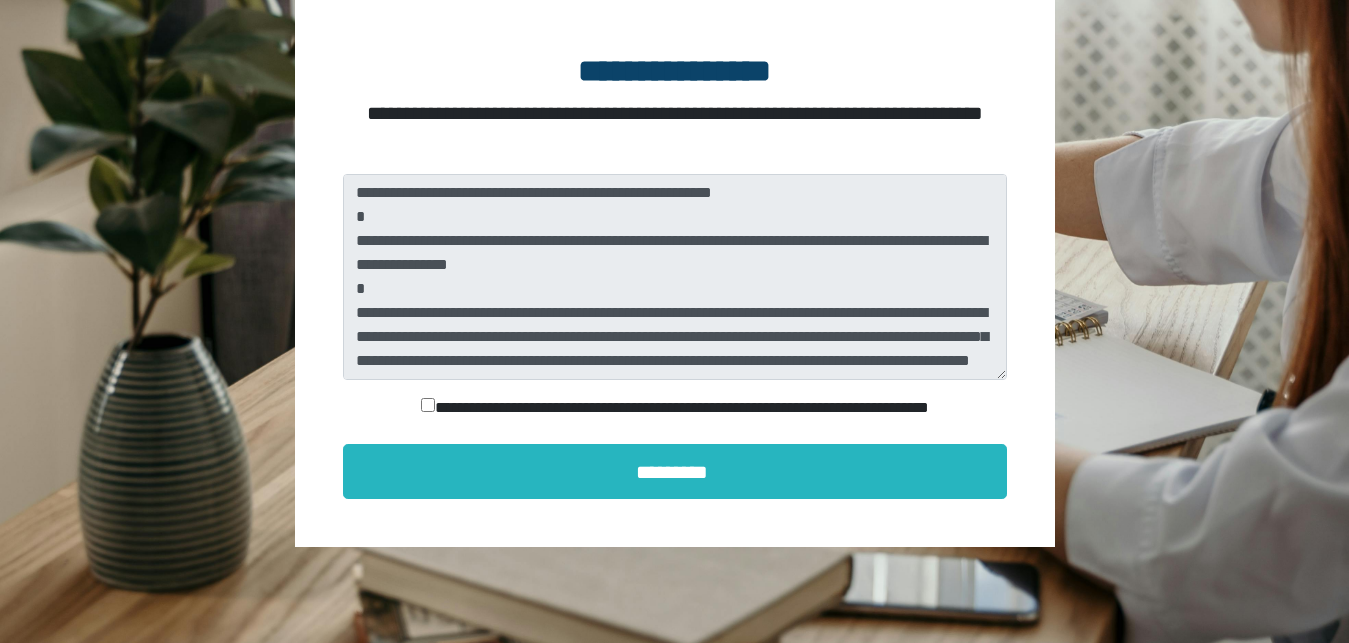scroll, scrollTop: 840, scrollLeft: 0, axis: vertical 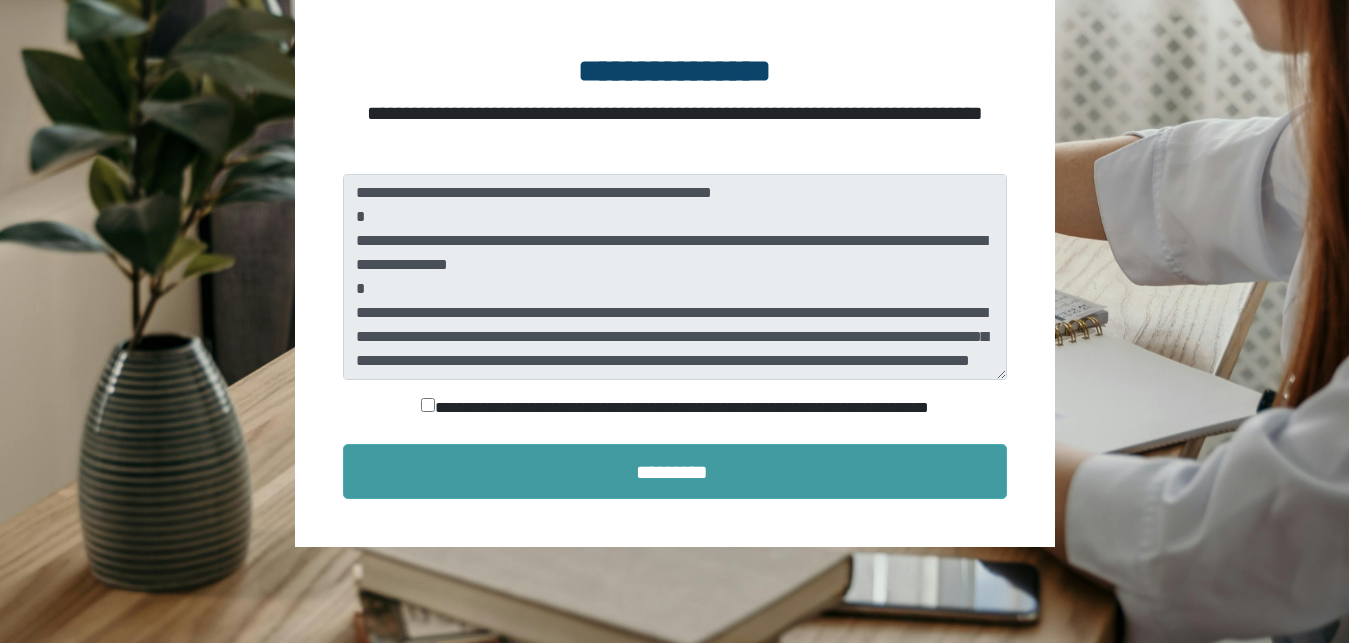 click on "*********" at bounding box center [675, 471] 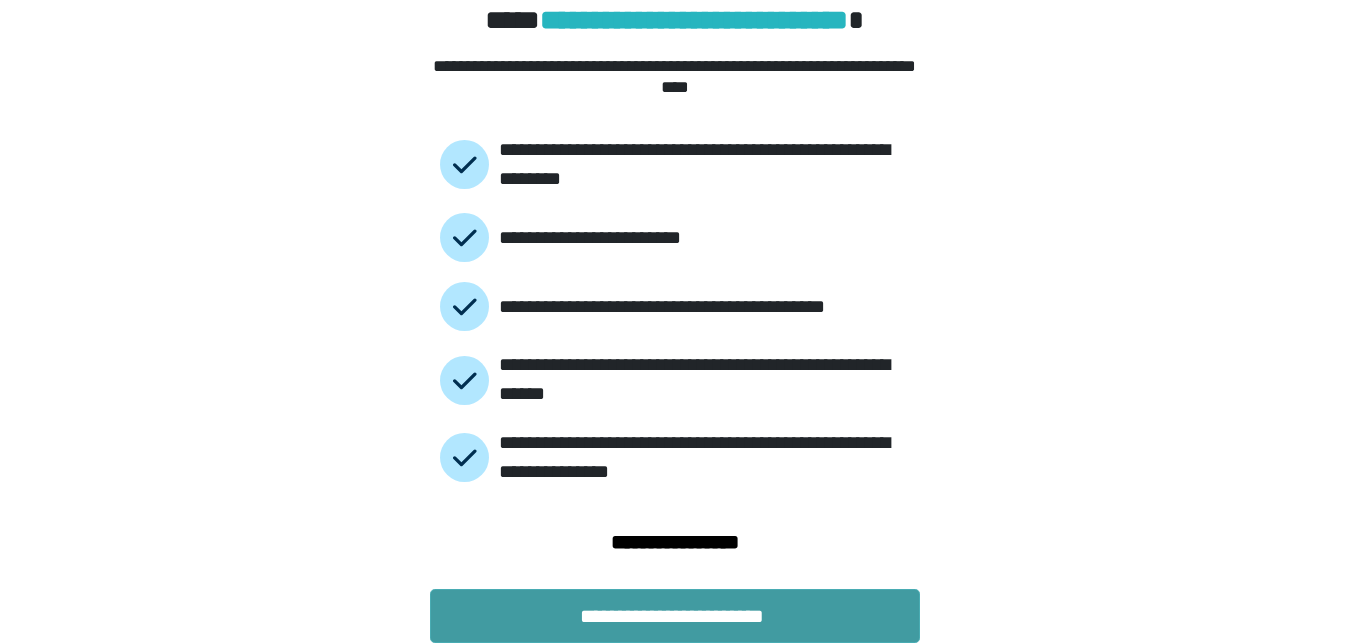 click on "**********" at bounding box center [675, 616] 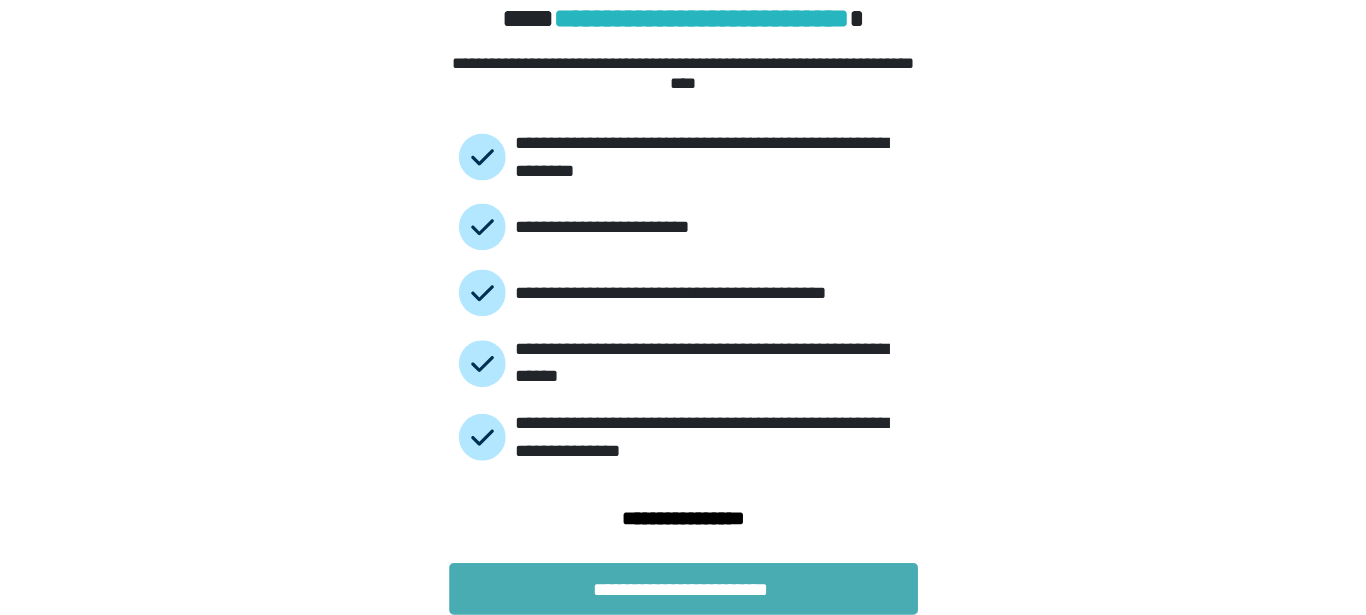 scroll, scrollTop: 0, scrollLeft: 0, axis: both 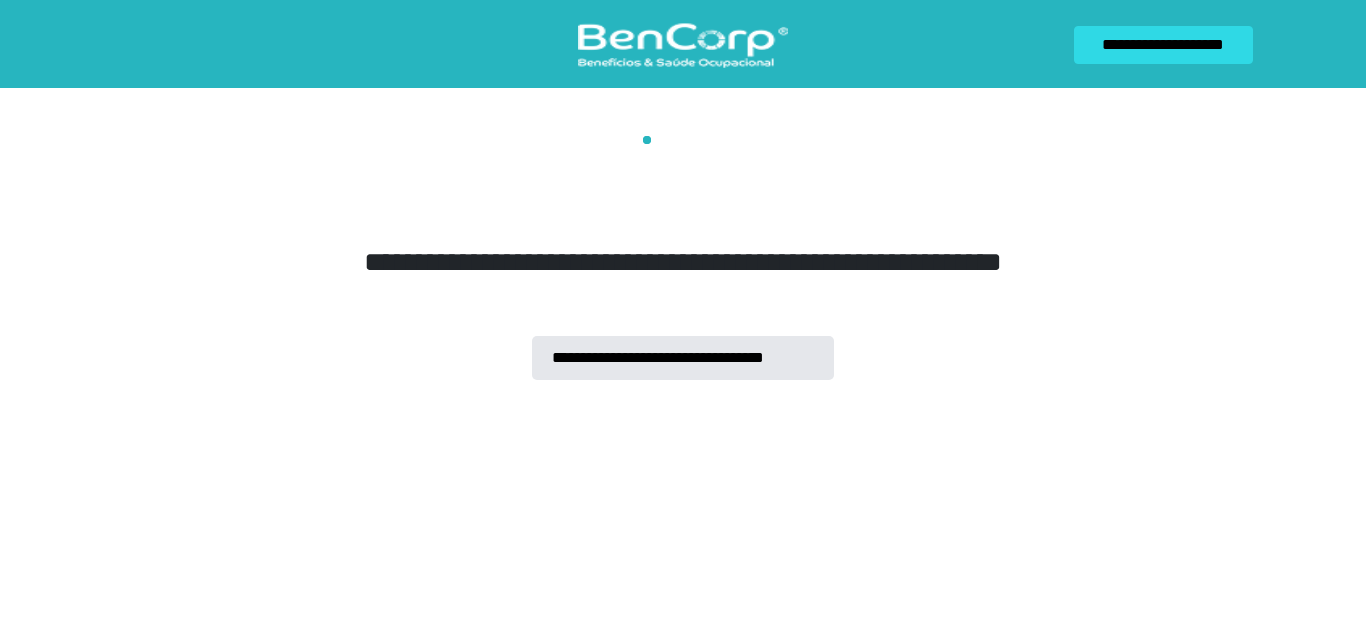 click on "**********" at bounding box center [683, 258] 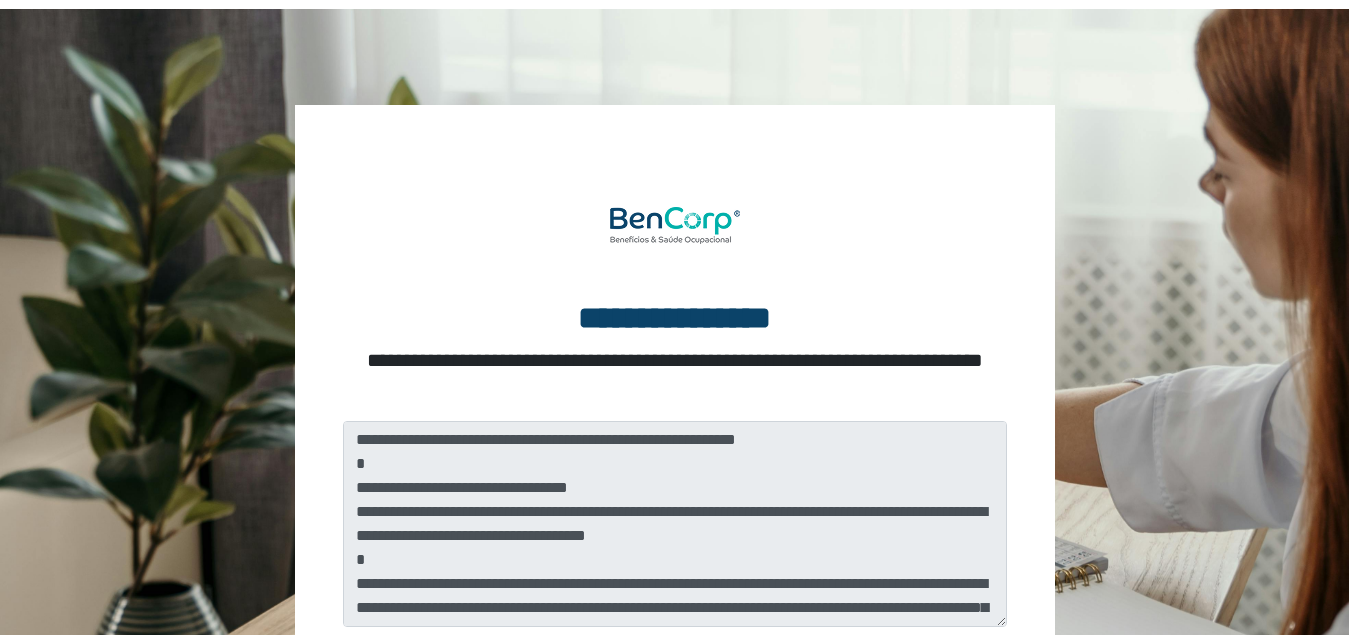scroll, scrollTop: 0, scrollLeft: 0, axis: both 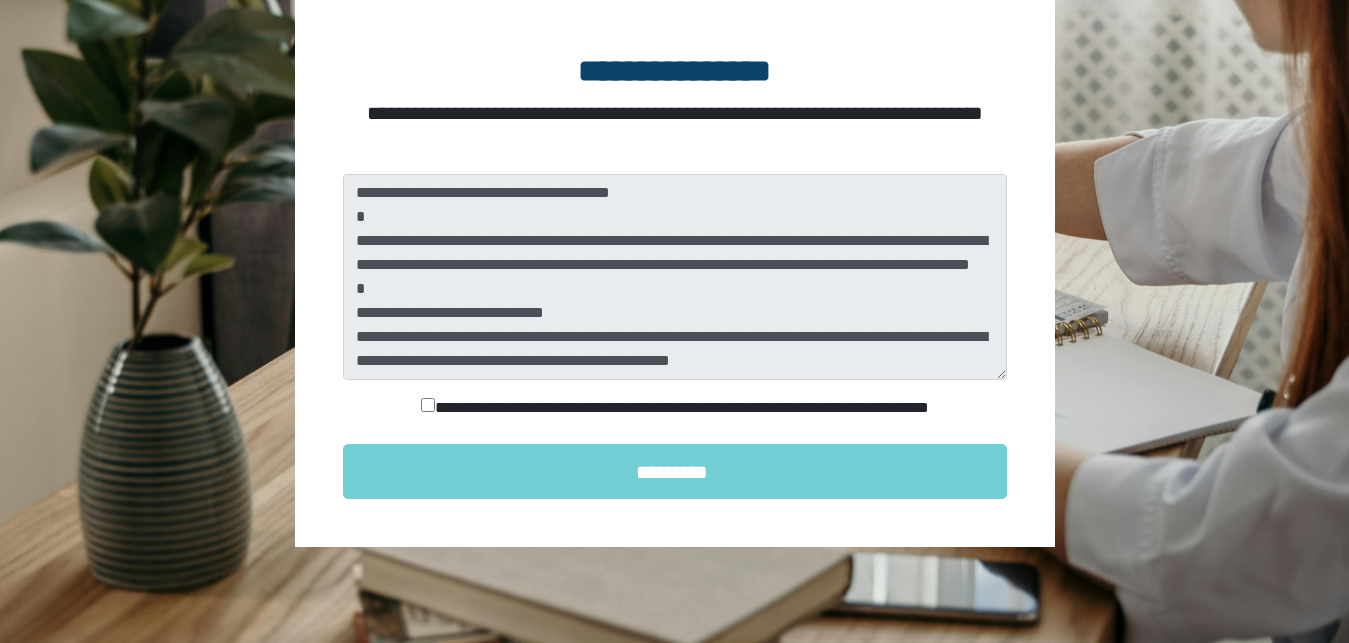 drag, startPoint x: 398, startPoint y: 387, endPoint x: 395, endPoint y: 403, distance: 16.27882 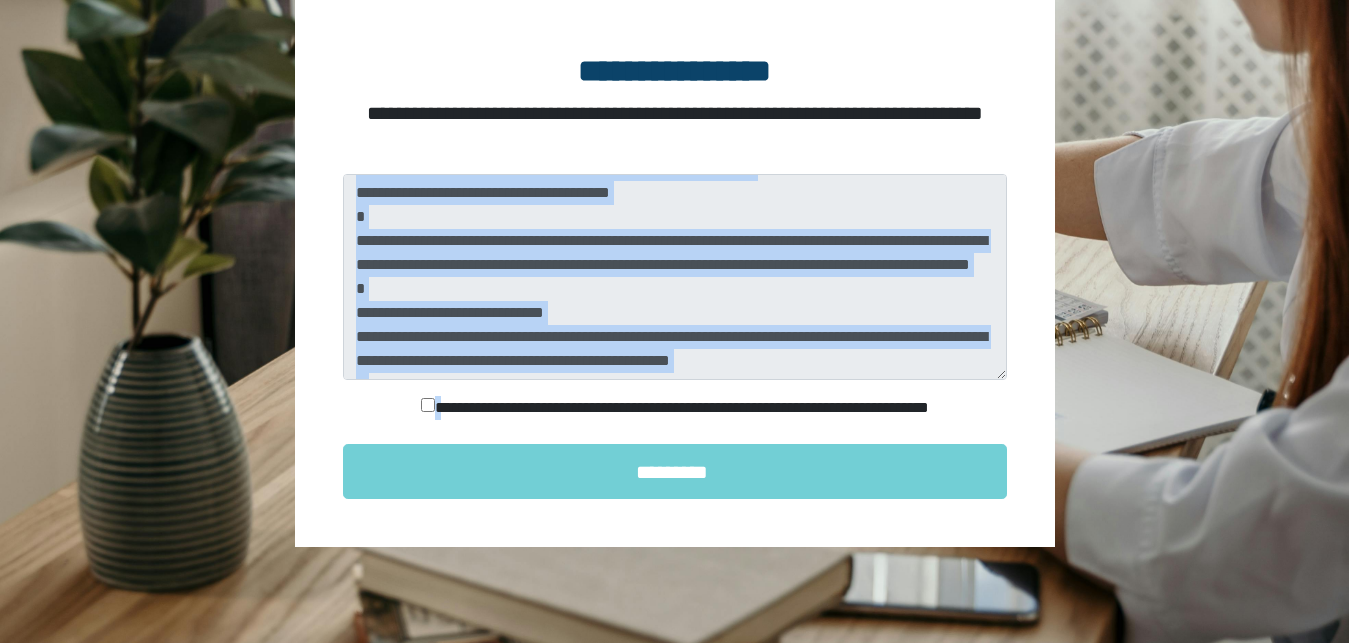 click on "**********" at bounding box center [674, 408] 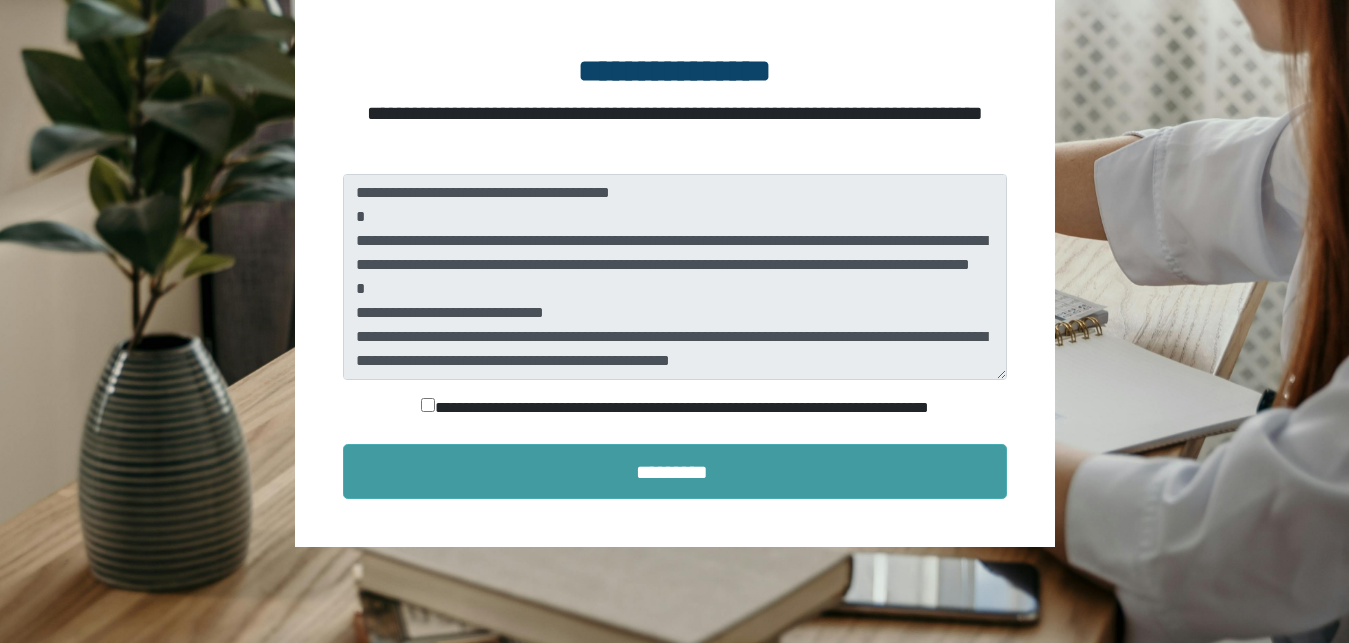 click on "*********" at bounding box center [675, 471] 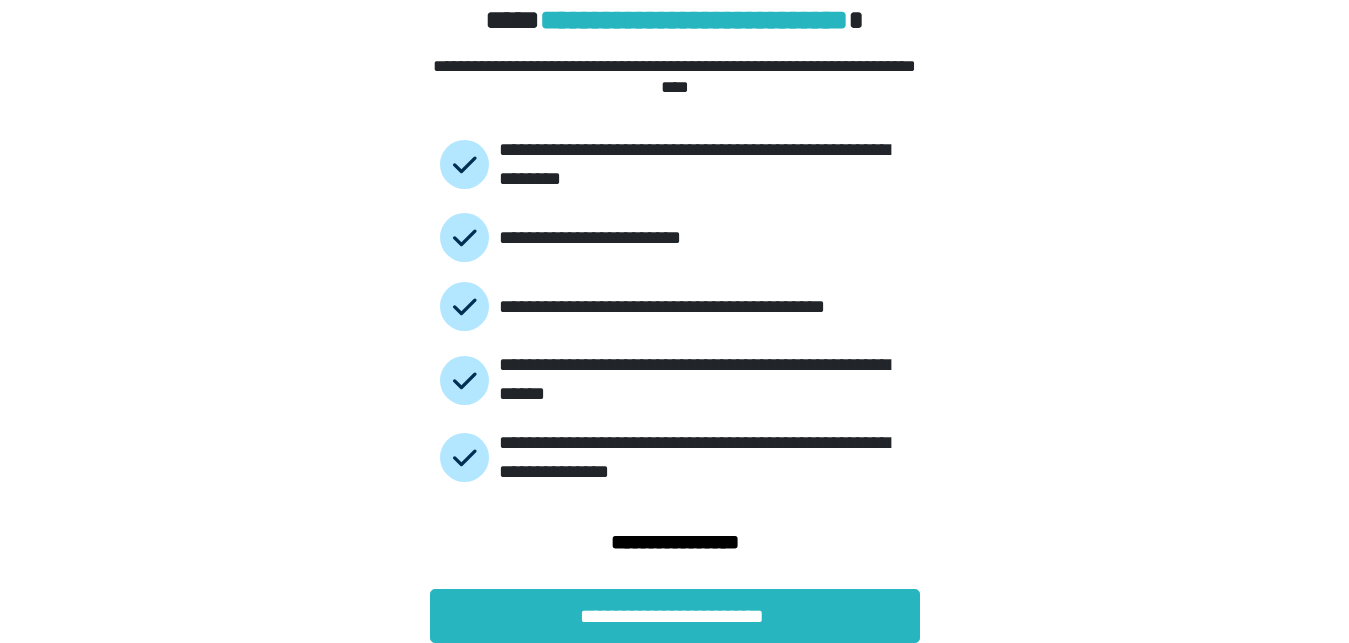 scroll, scrollTop: 99, scrollLeft: 0, axis: vertical 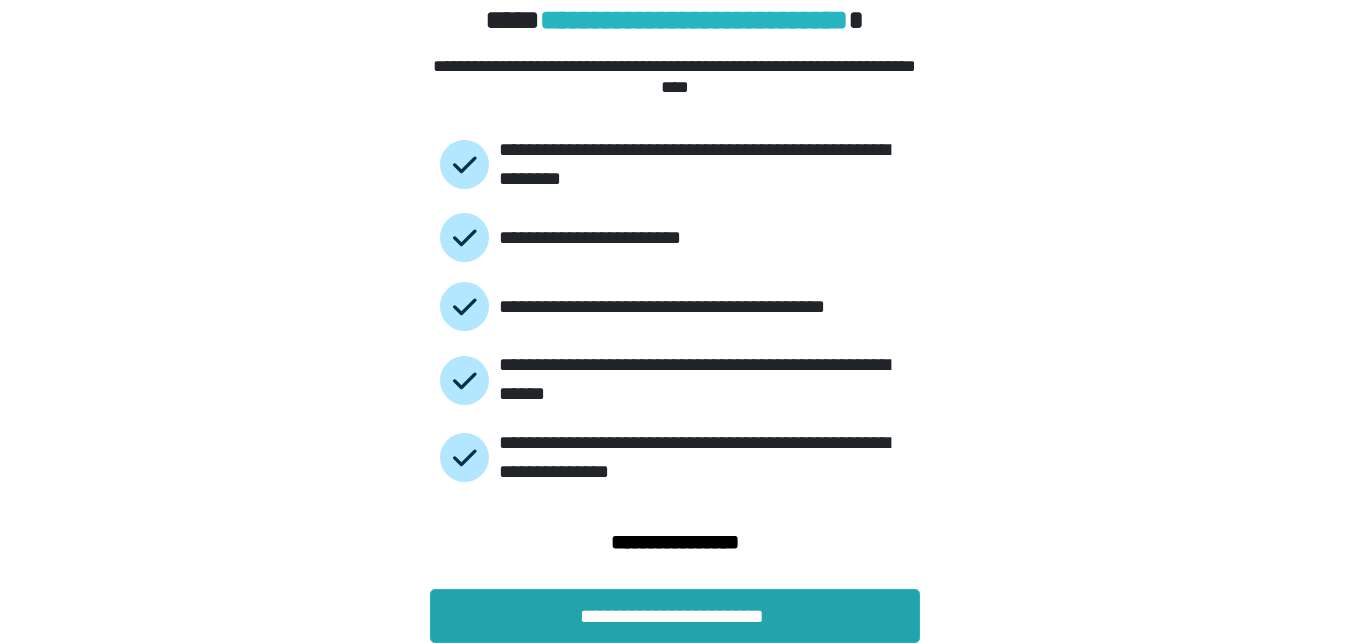 drag, startPoint x: 824, startPoint y: 608, endPoint x: 970, endPoint y: 392, distance: 260.71442 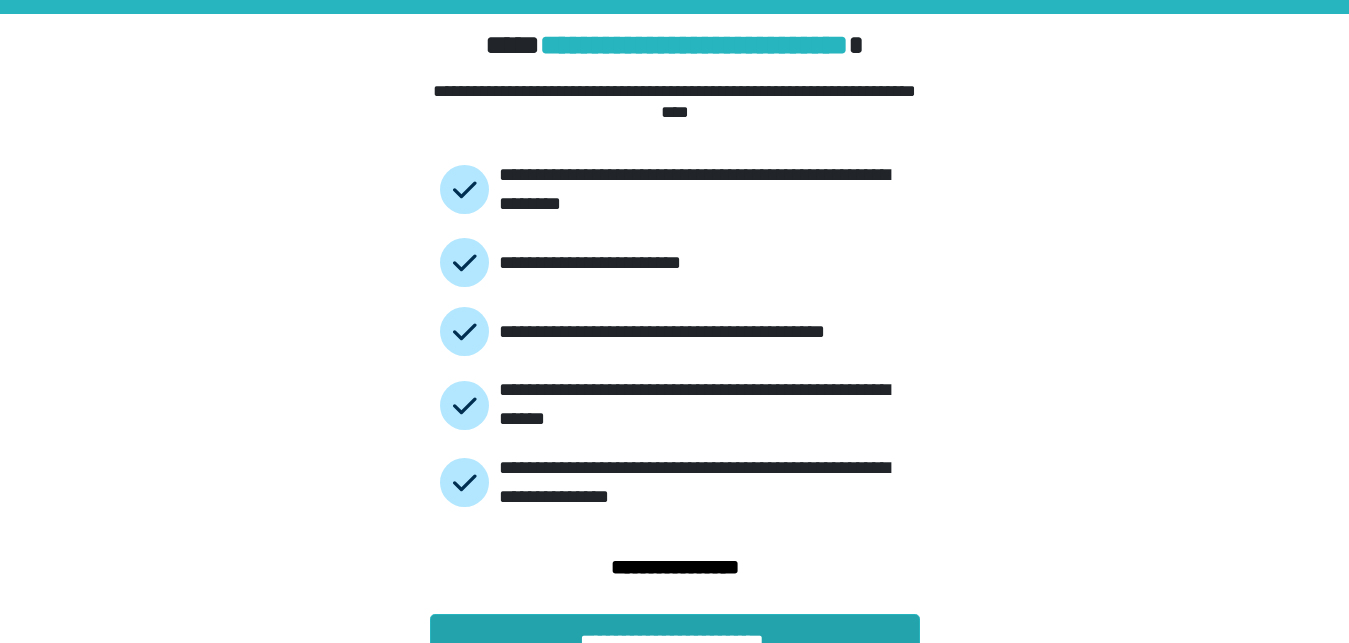 scroll, scrollTop: 99, scrollLeft: 0, axis: vertical 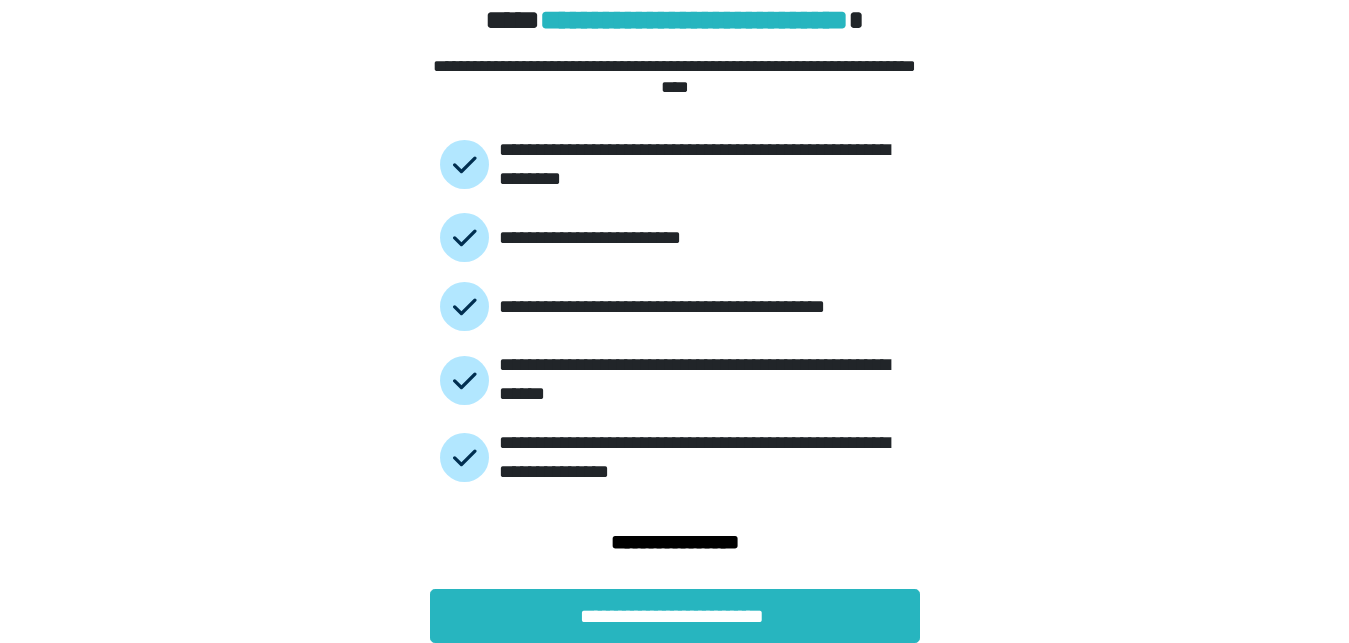 click on "**********" at bounding box center (675, 316) 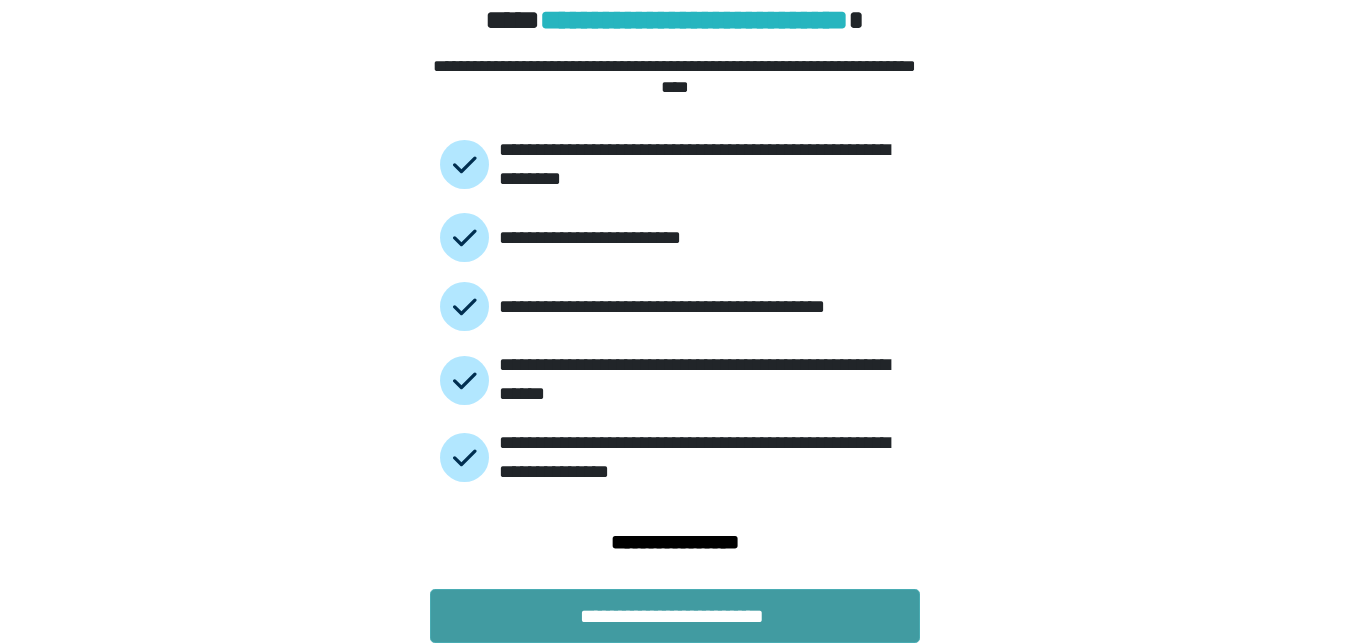 click on "**********" at bounding box center (675, 616) 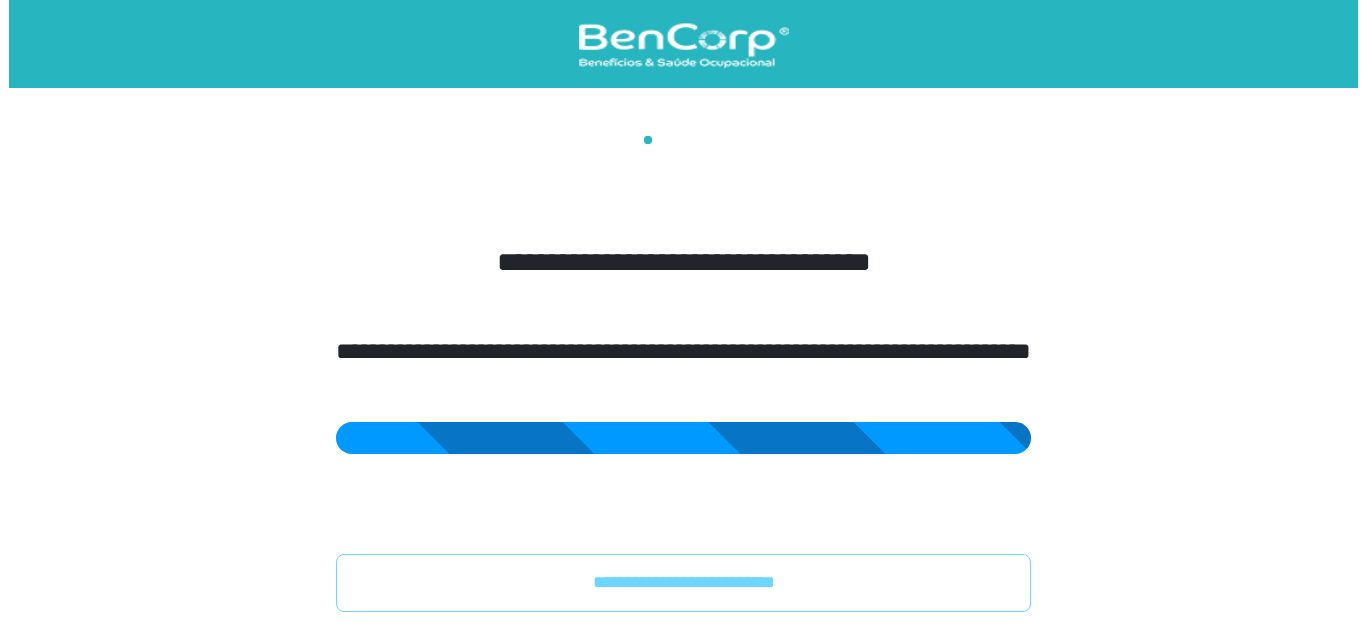 scroll, scrollTop: 0, scrollLeft: 0, axis: both 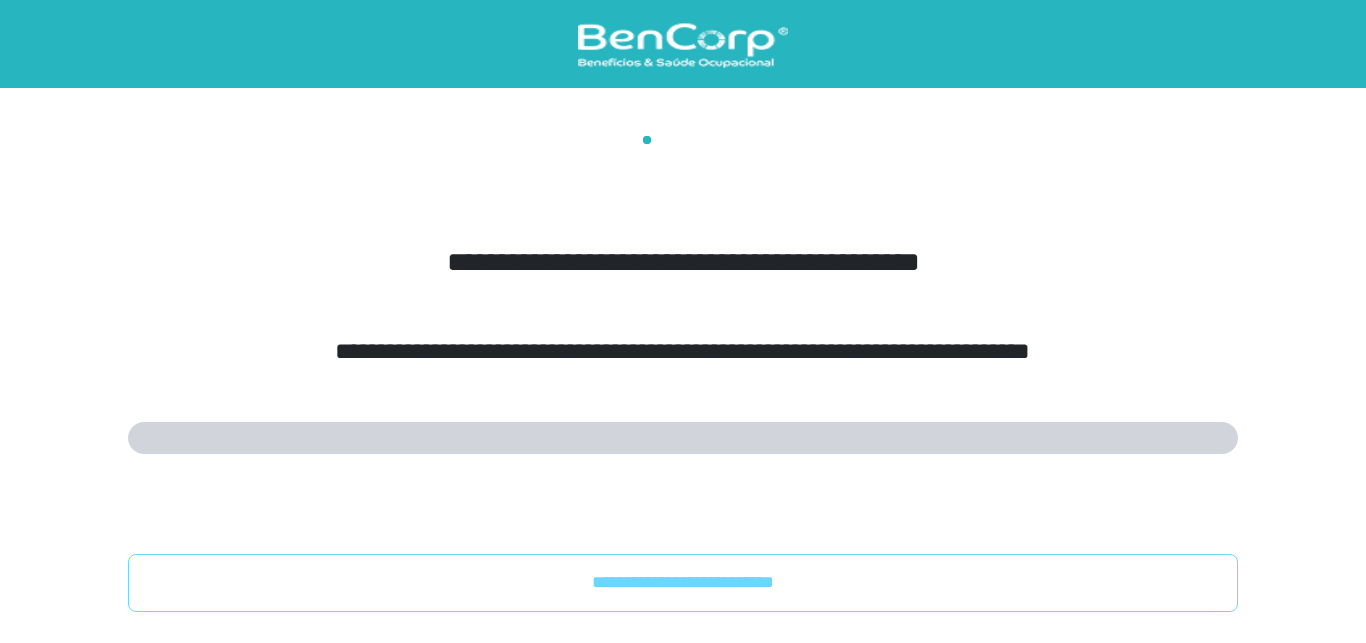 click on "**********" at bounding box center [683, 374] 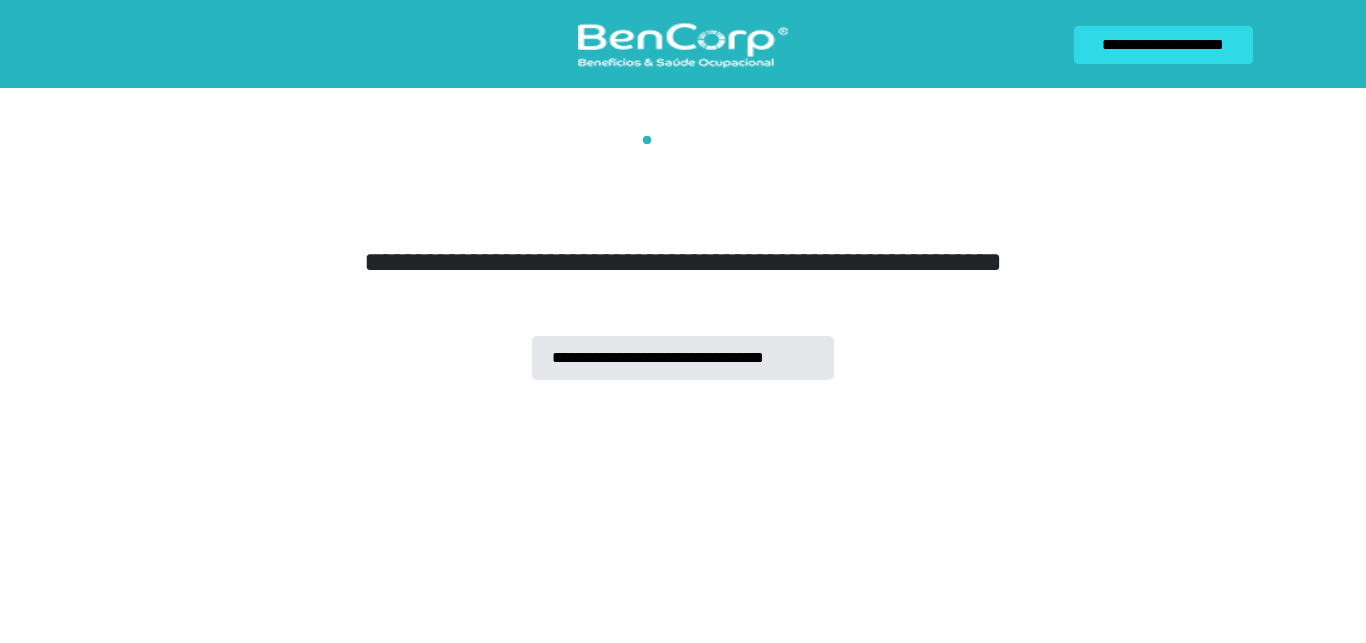 click on "**********" at bounding box center (683, 258) 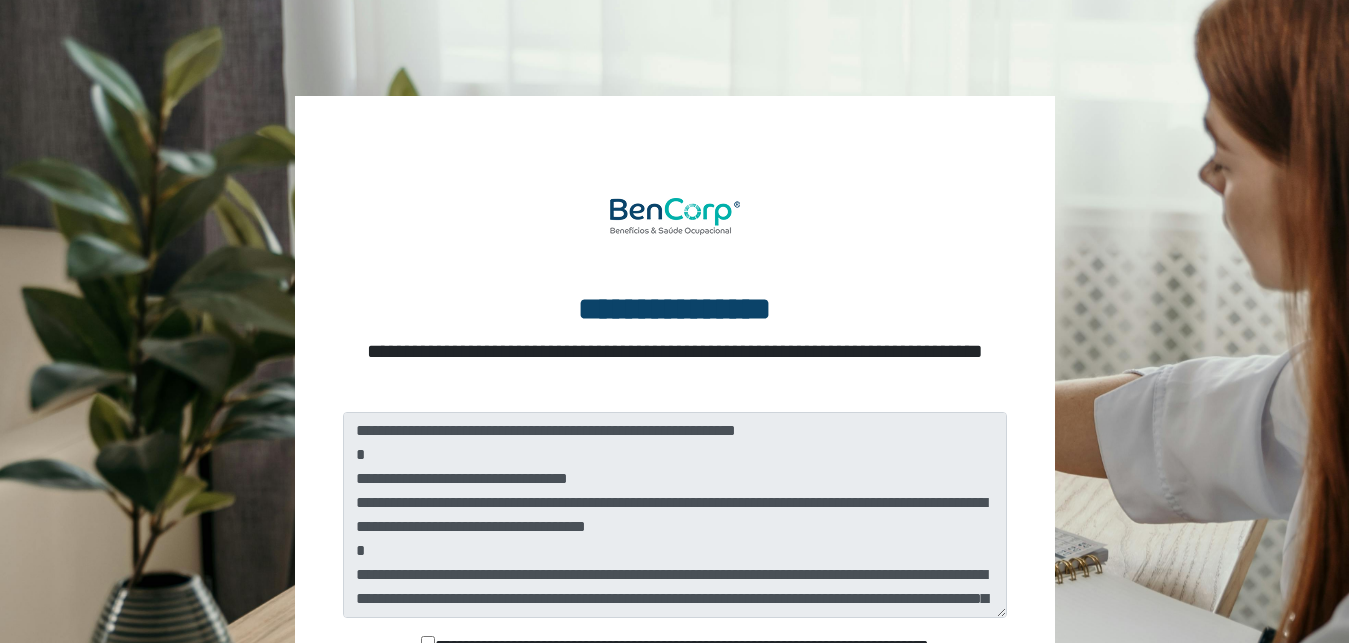 scroll, scrollTop: 0, scrollLeft: 0, axis: both 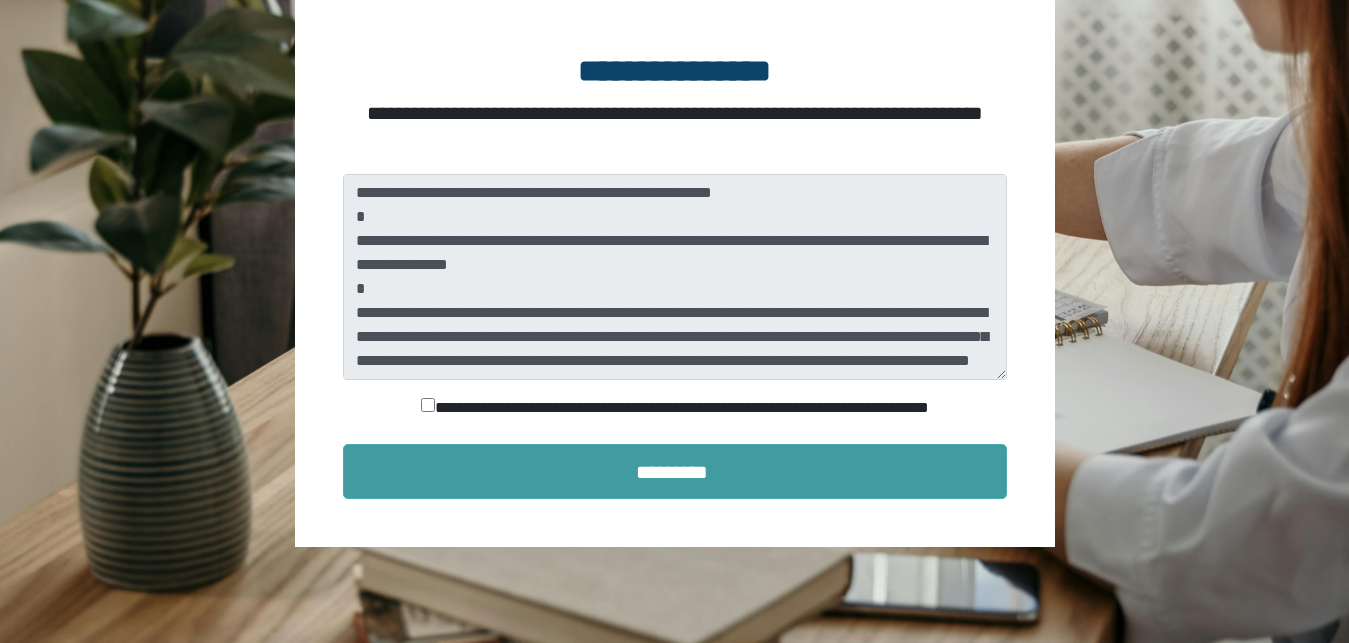 click on "*********" at bounding box center [675, 471] 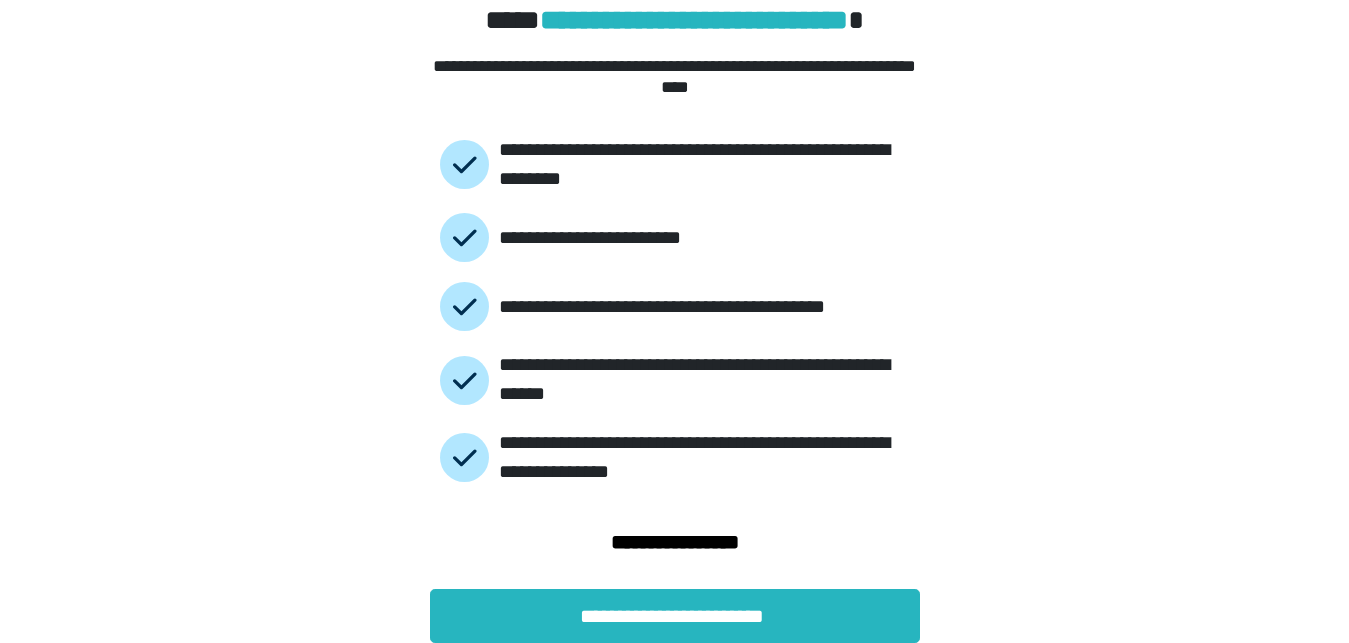 scroll, scrollTop: 99, scrollLeft: 0, axis: vertical 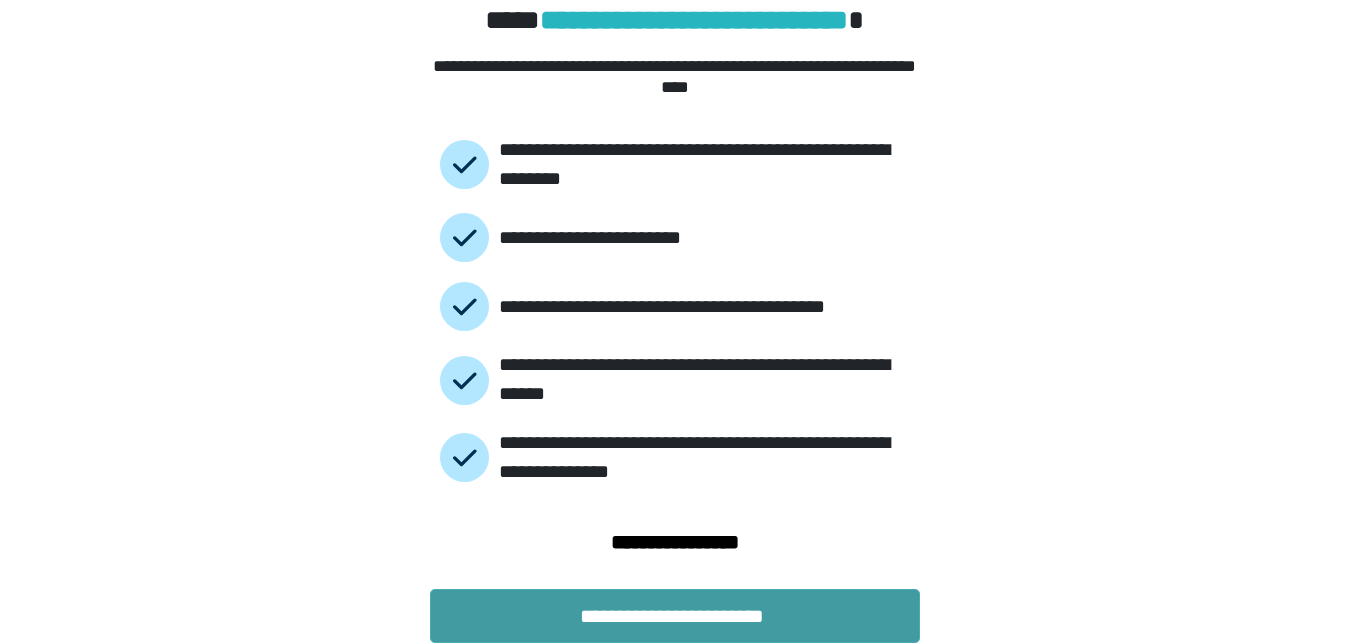 click on "**********" at bounding box center (675, 616) 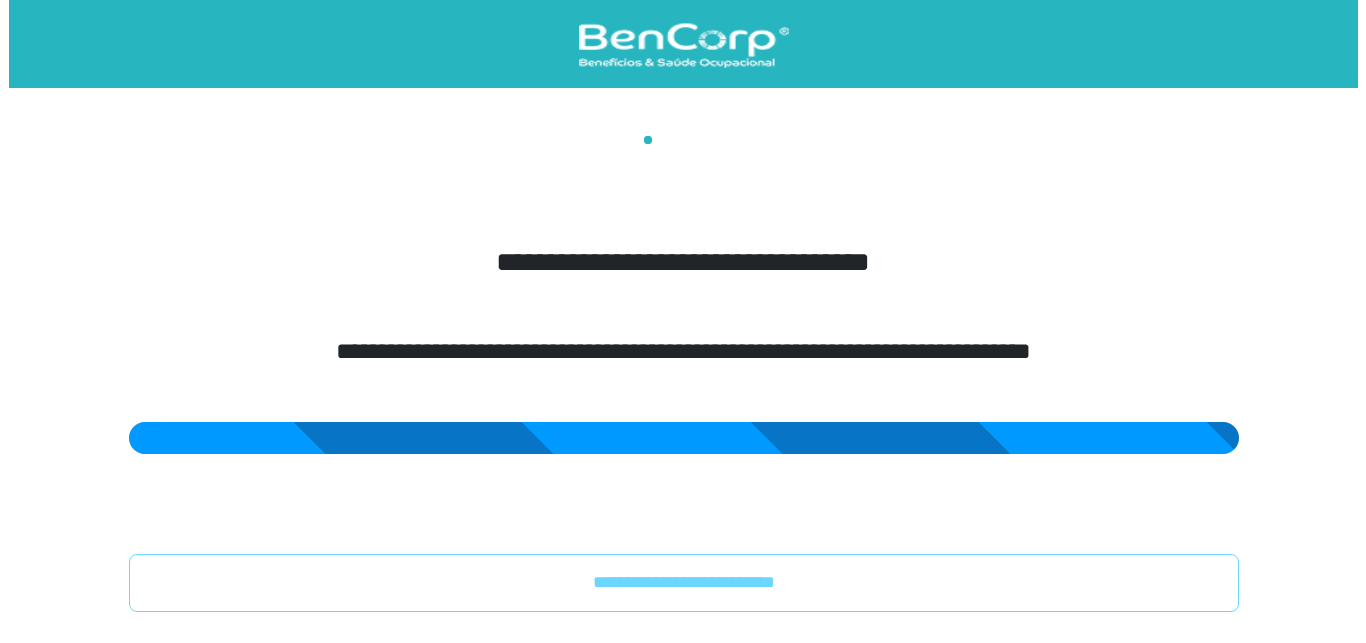 scroll, scrollTop: 0, scrollLeft: 0, axis: both 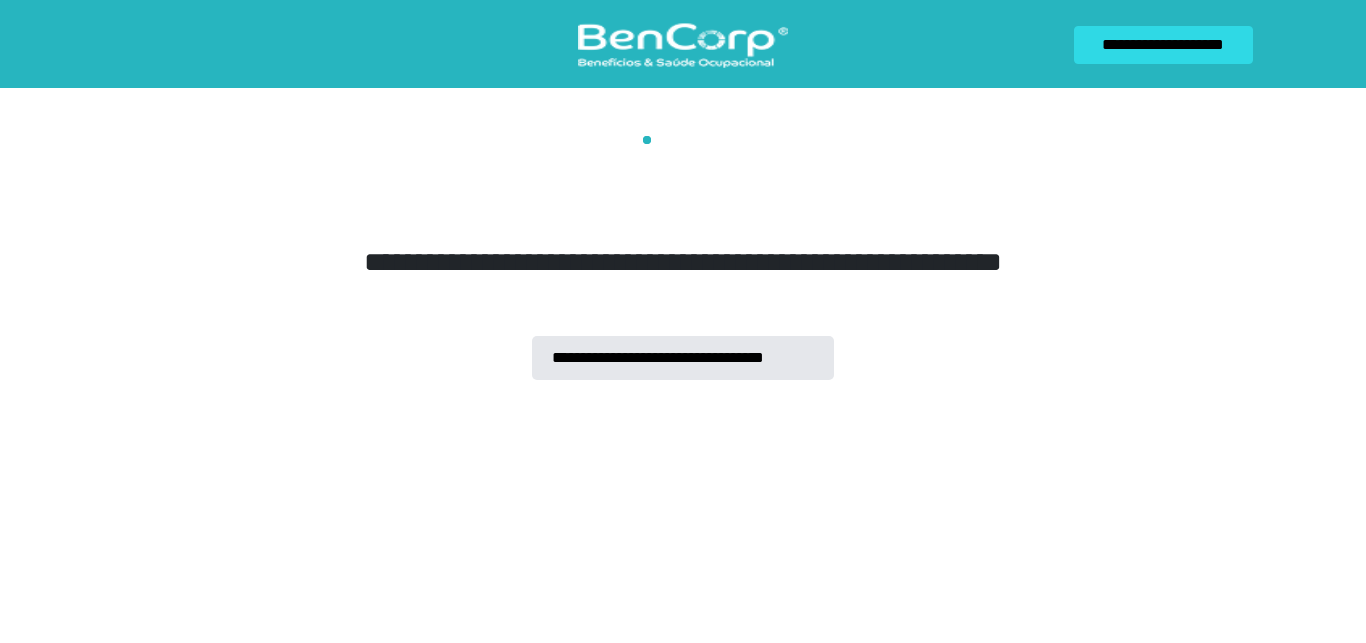 click on "**********" at bounding box center (683, 45) 